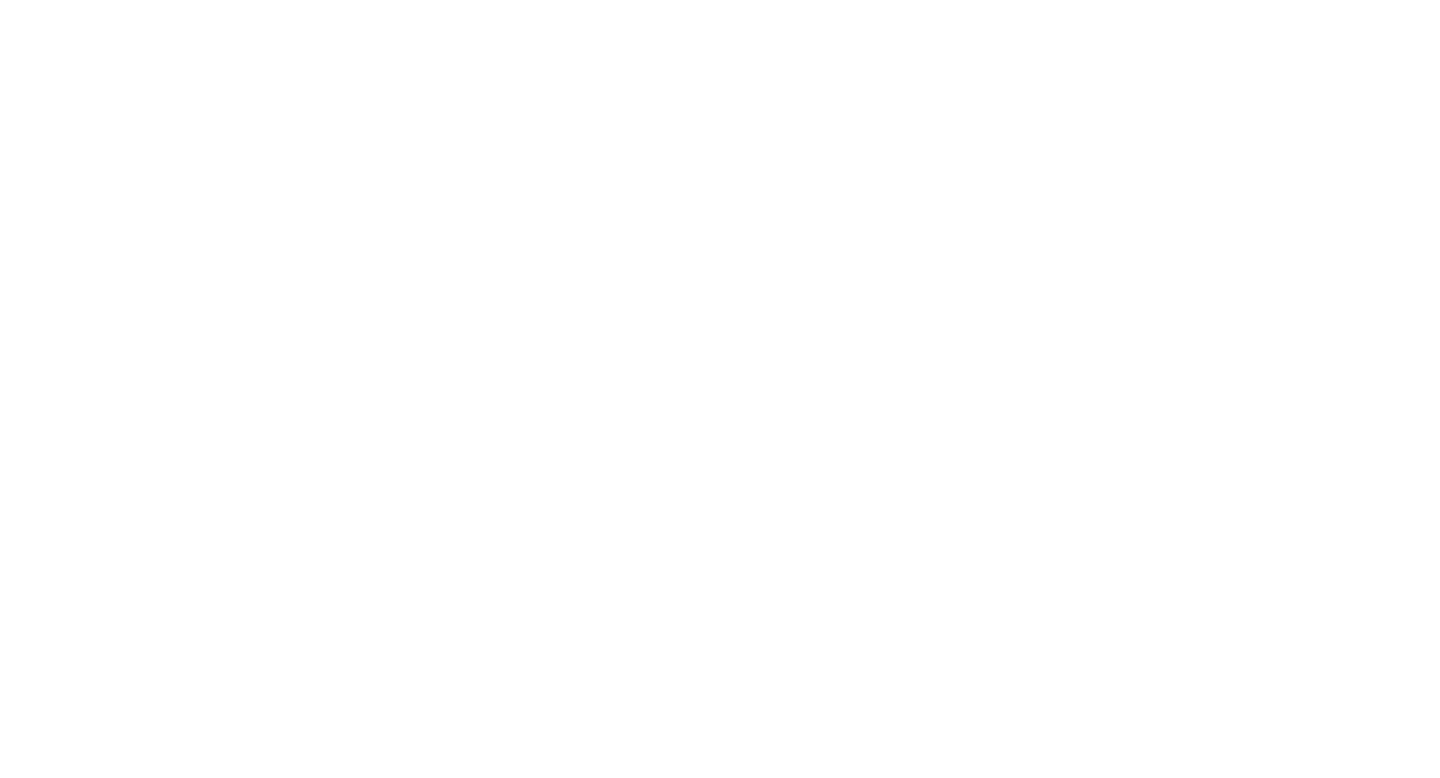scroll, scrollTop: 0, scrollLeft: 0, axis: both 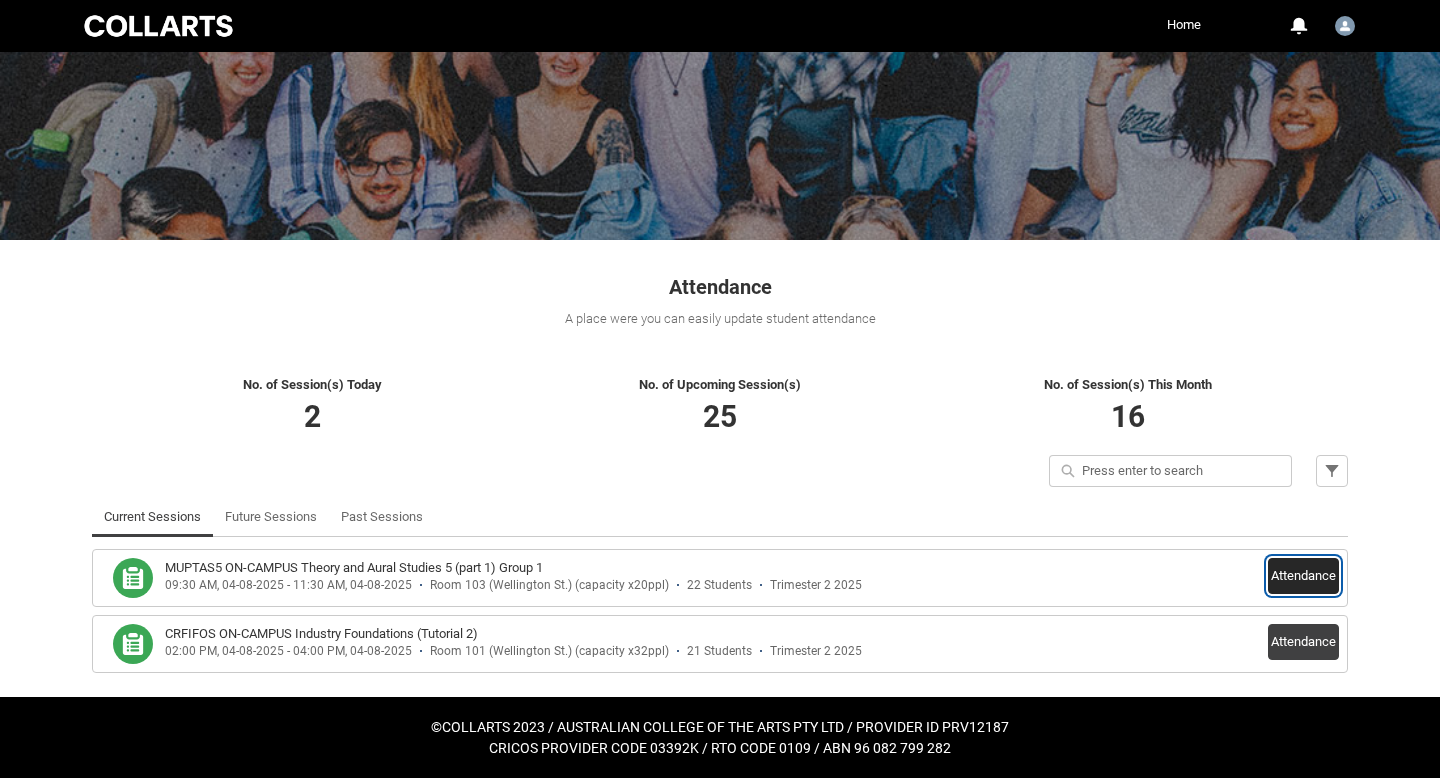 click on "Attendance" at bounding box center [1303, 576] 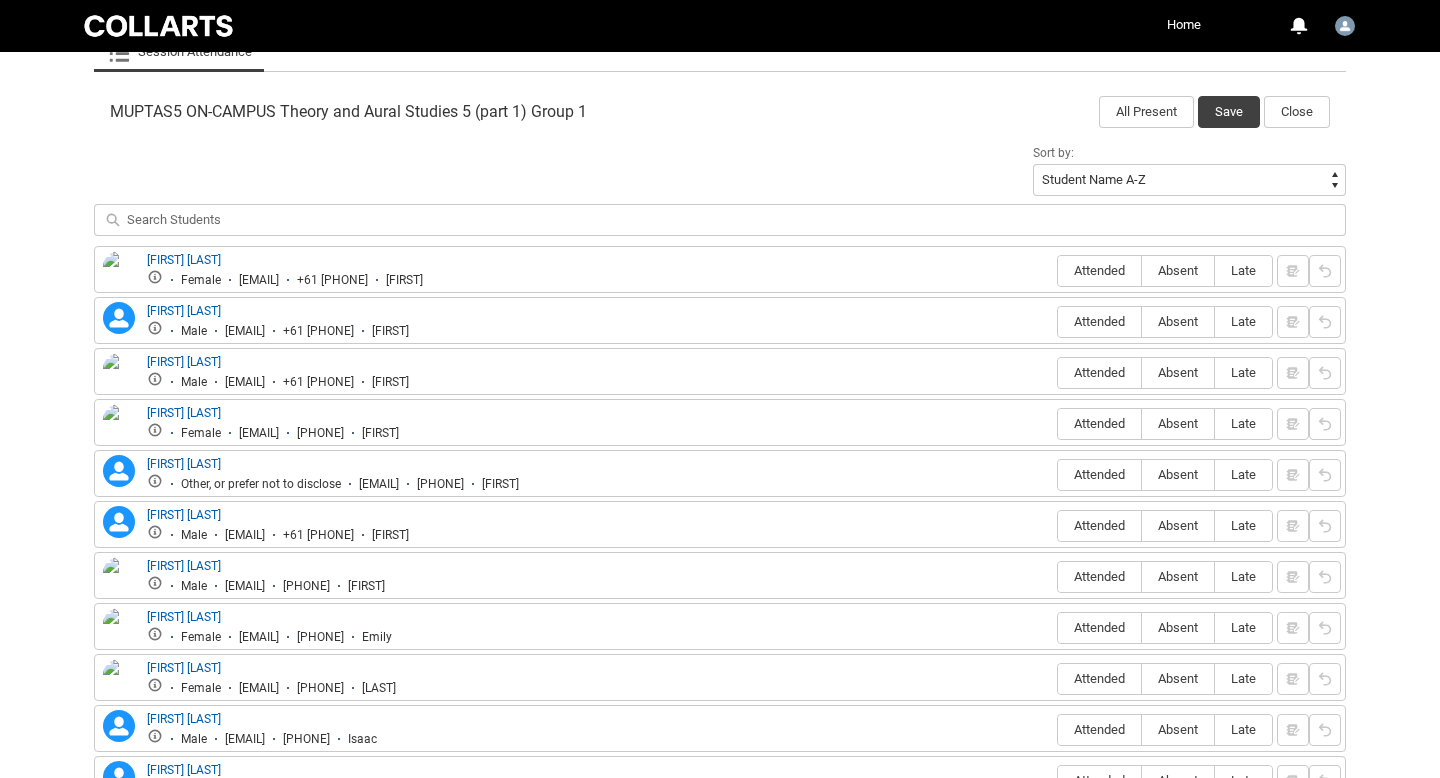 scroll, scrollTop: 572, scrollLeft: 0, axis: vertical 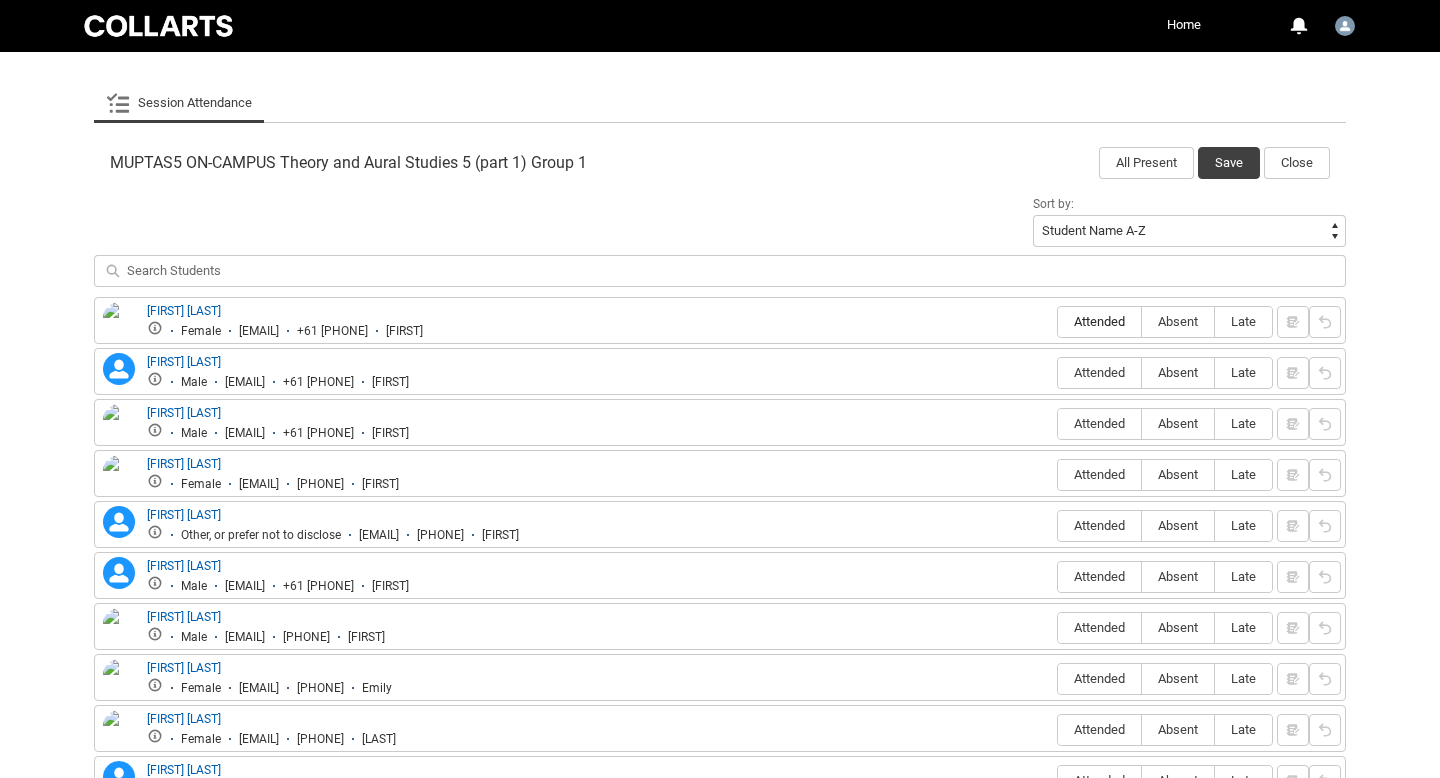 click on "Attended" at bounding box center [1099, 321] 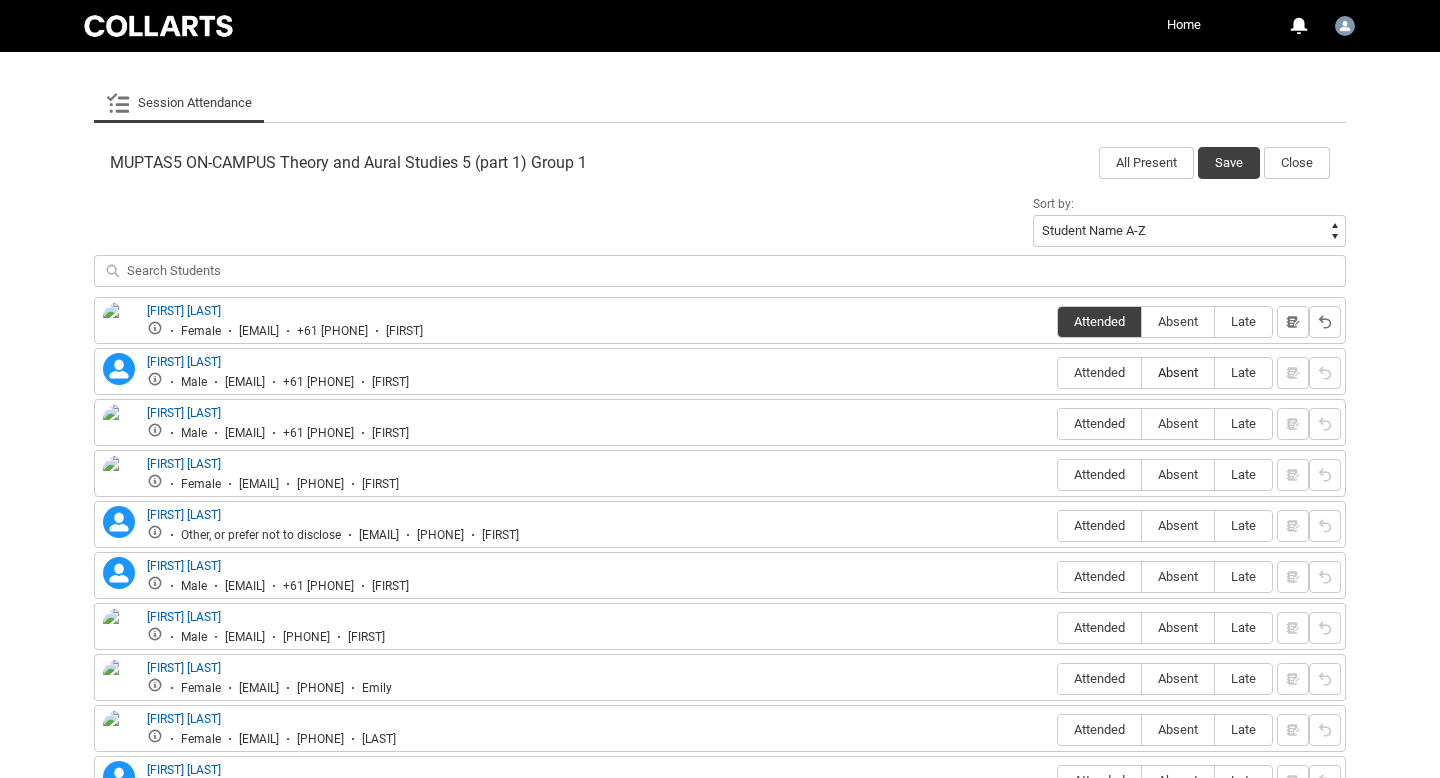 click on "Absent" at bounding box center (1178, 372) 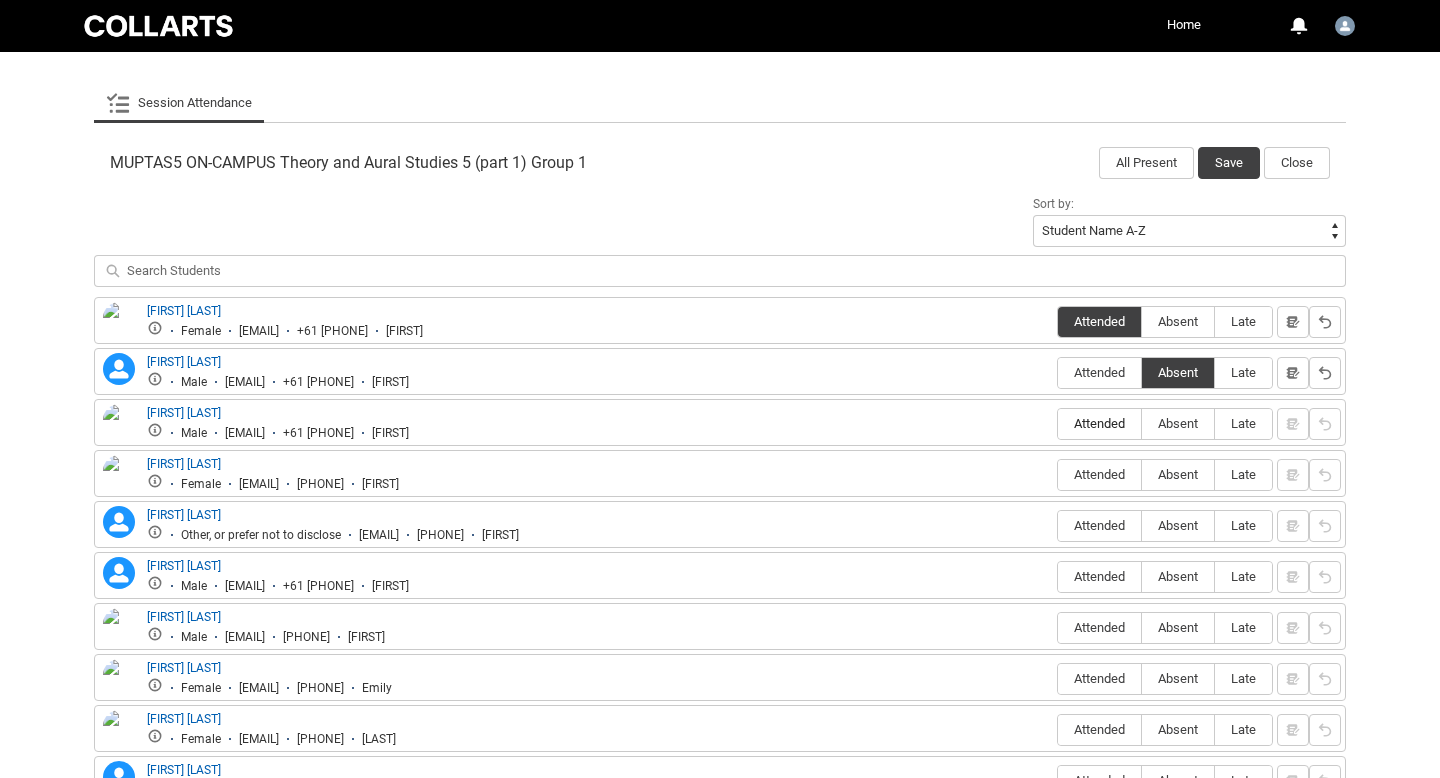 click on "Attended" at bounding box center [1099, 423] 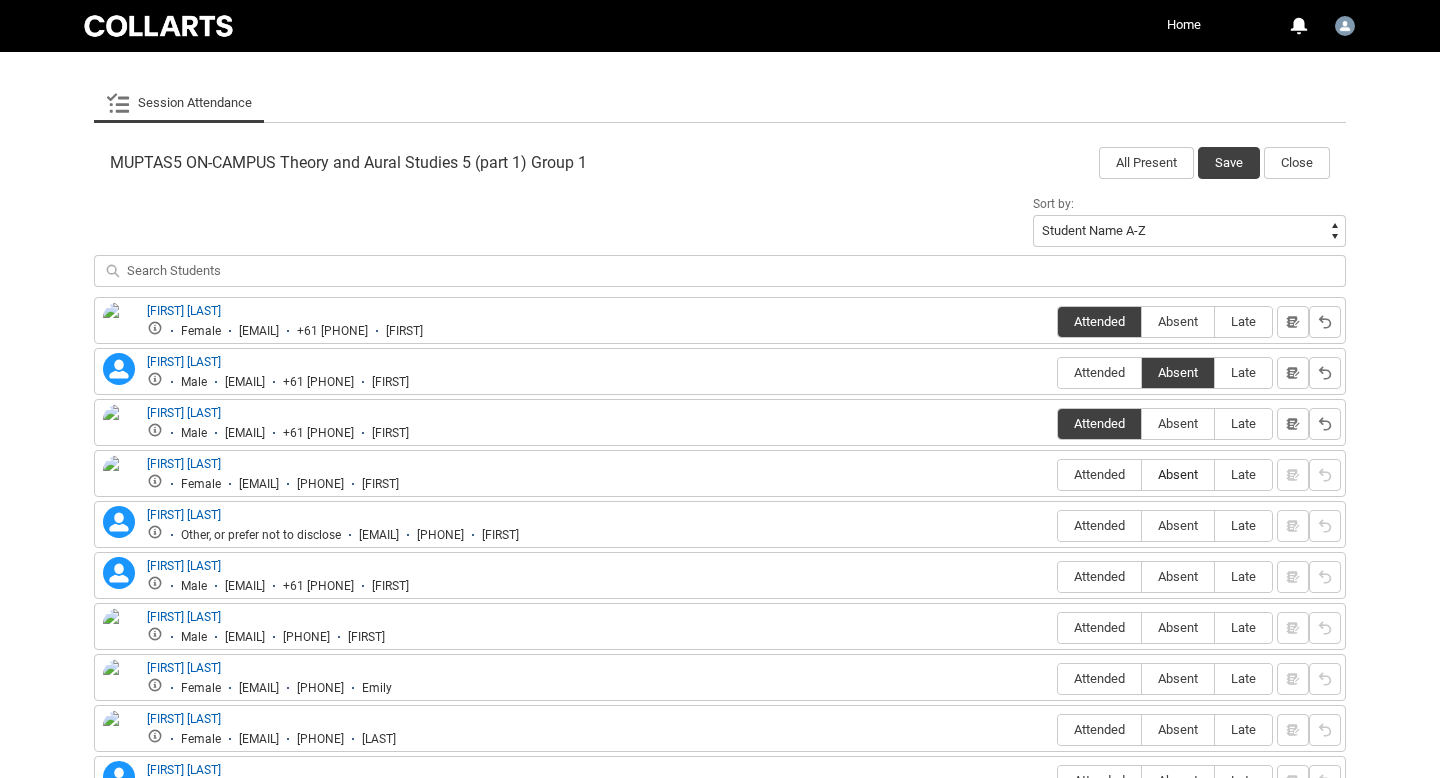 click on "Absent" at bounding box center [1178, 474] 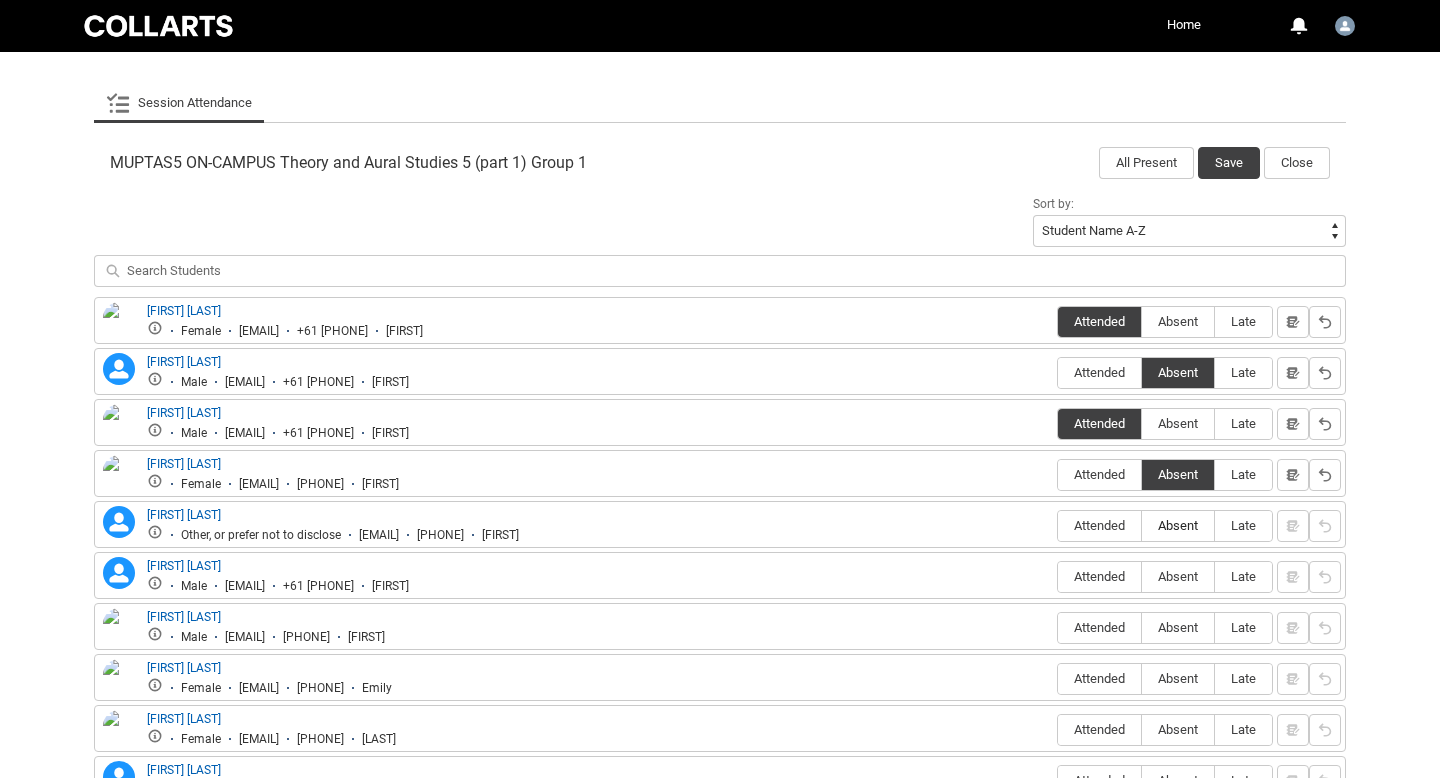 click on "Absent" at bounding box center (1178, 525) 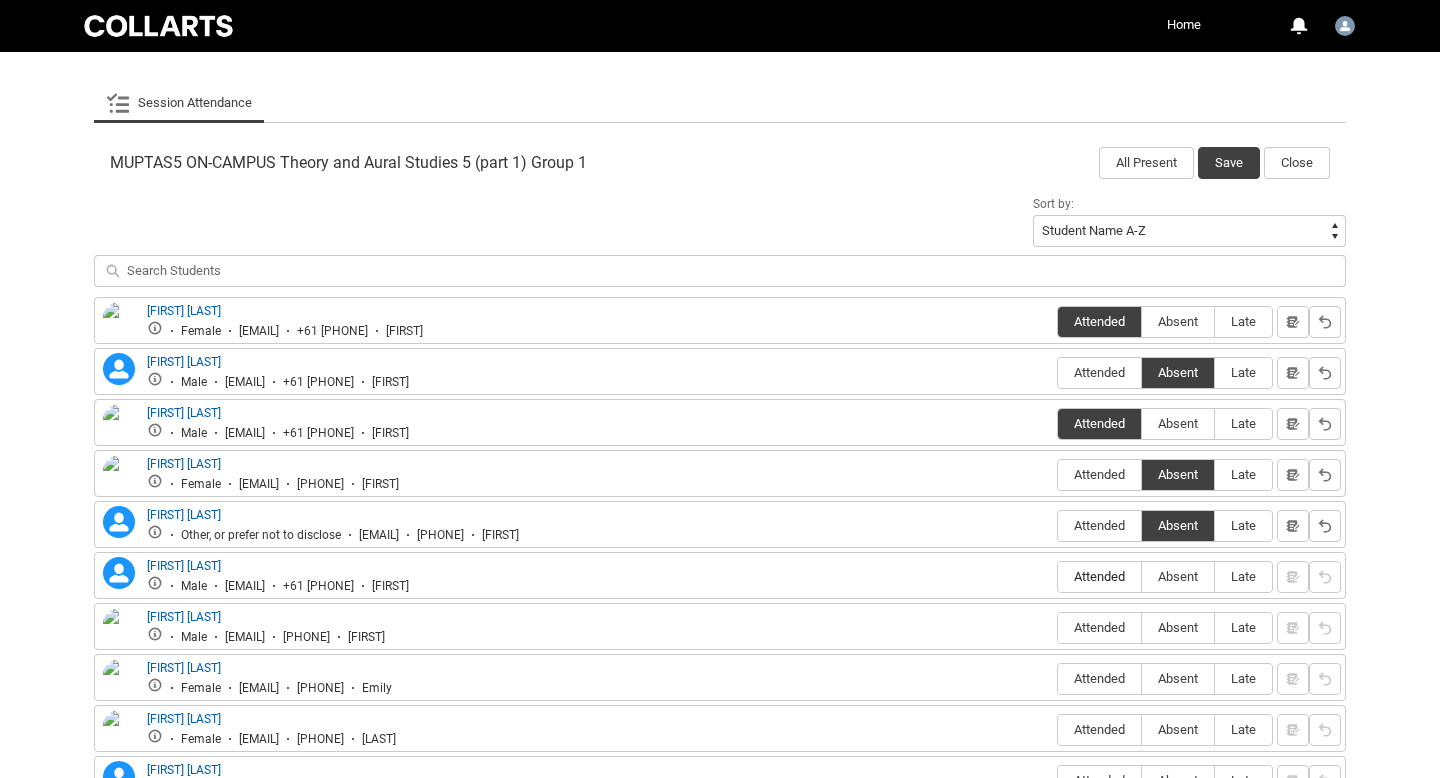 click on "Attended" at bounding box center [1099, 576] 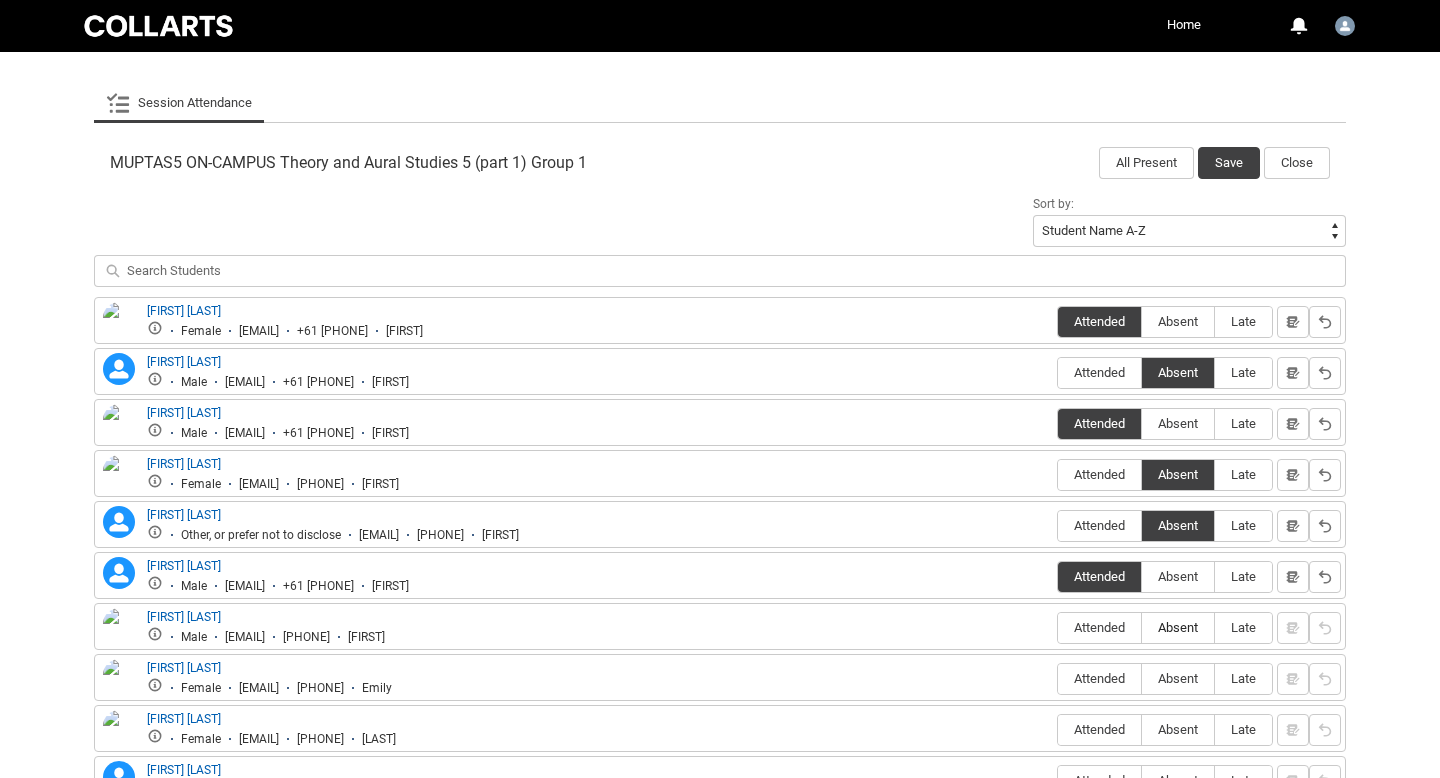 click on "Absent" at bounding box center [1178, 627] 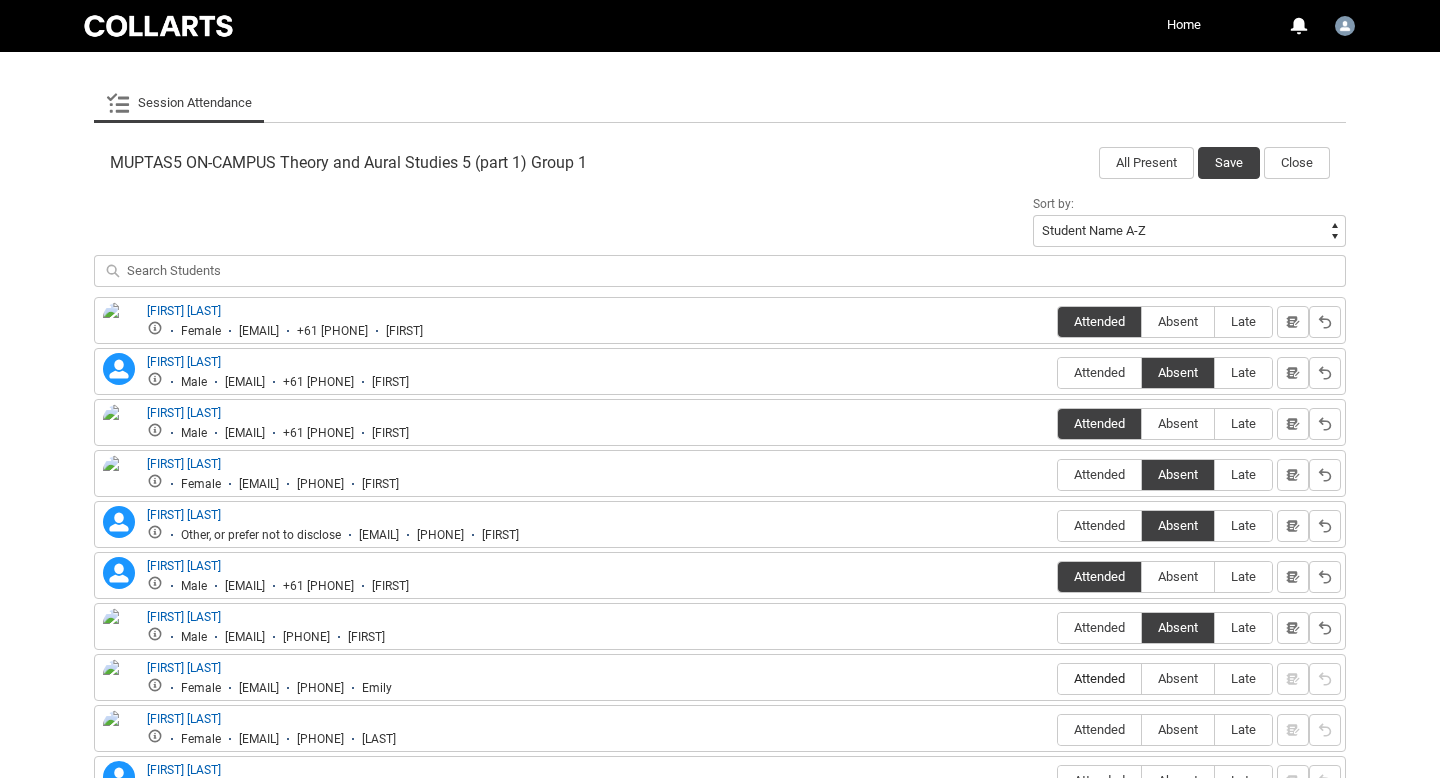 click on "Attended" at bounding box center [1099, 678] 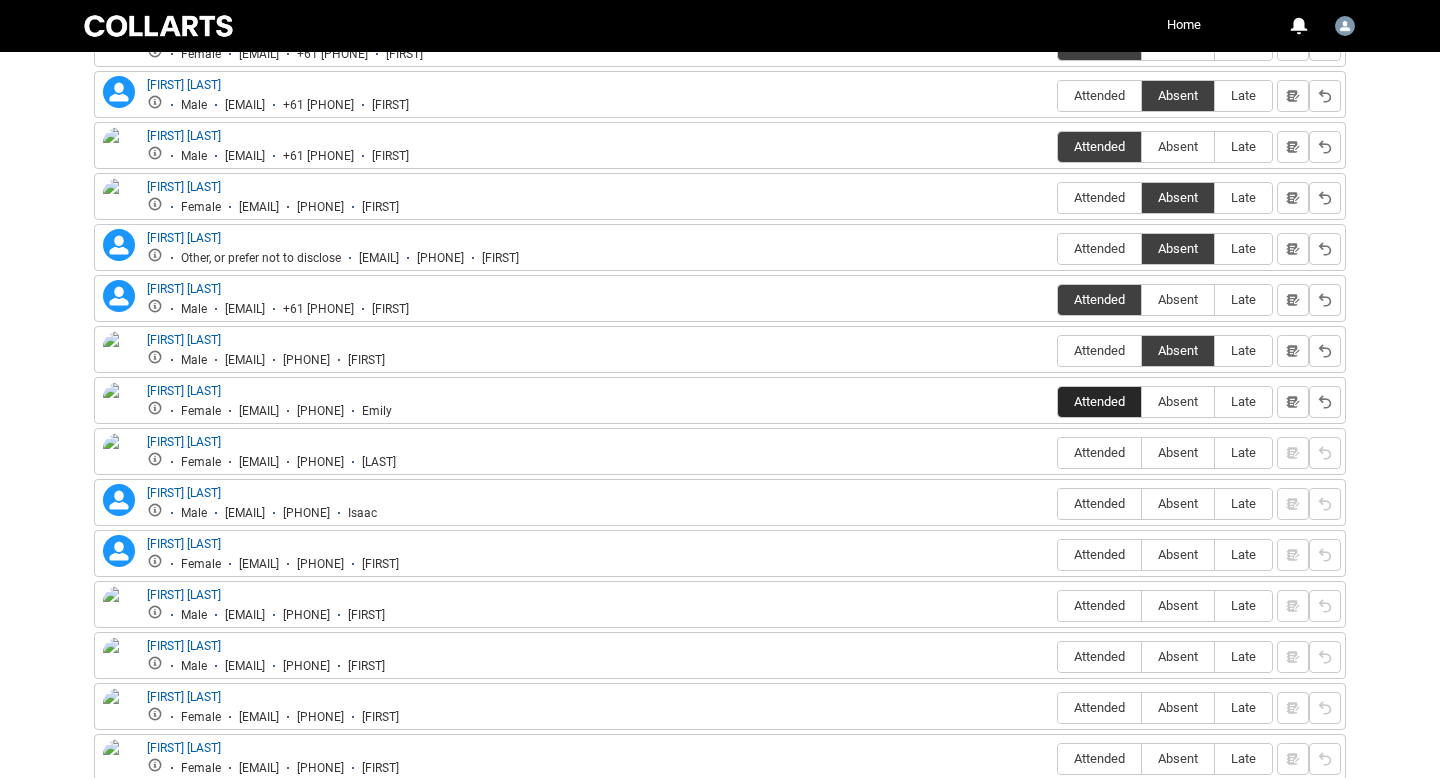 scroll, scrollTop: 852, scrollLeft: 0, axis: vertical 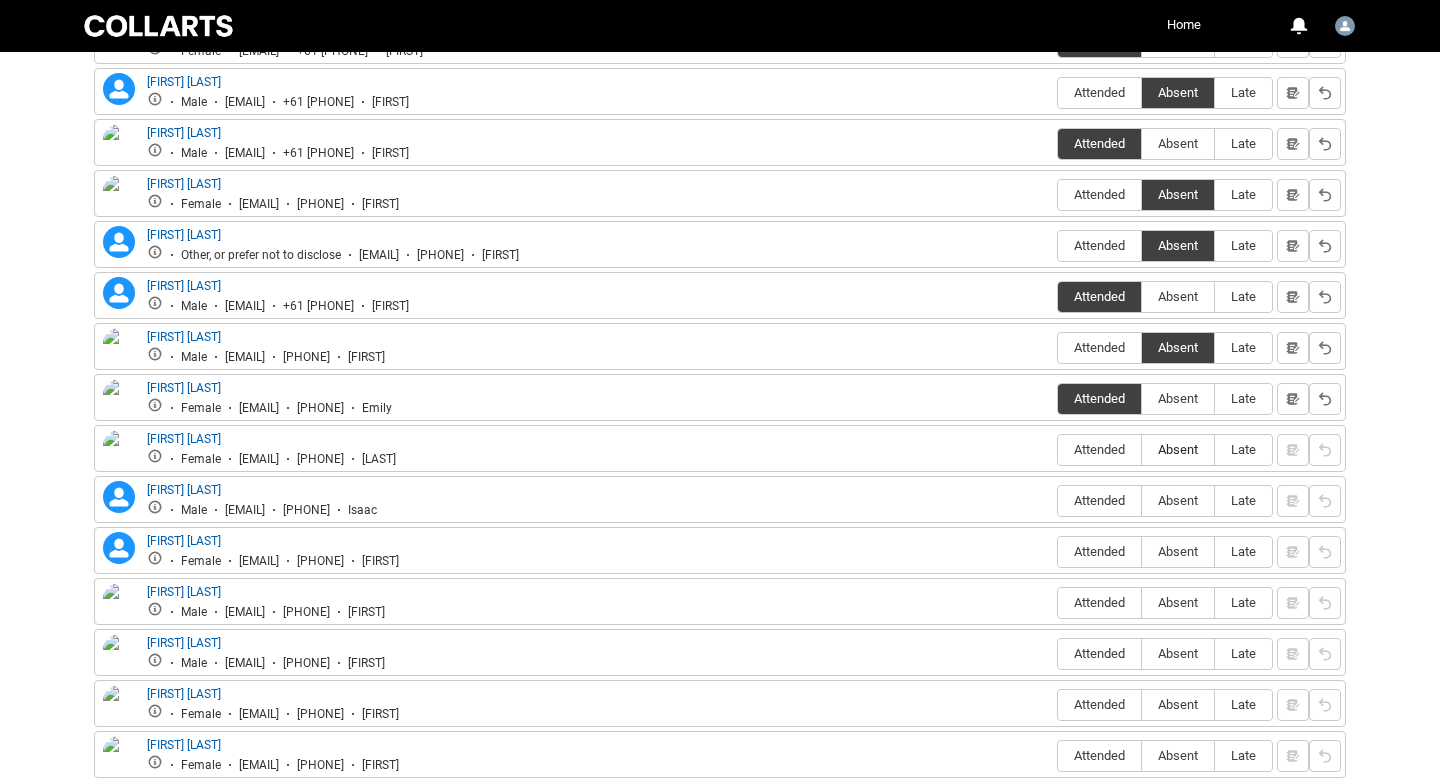 click on "Absent" at bounding box center (1178, 449) 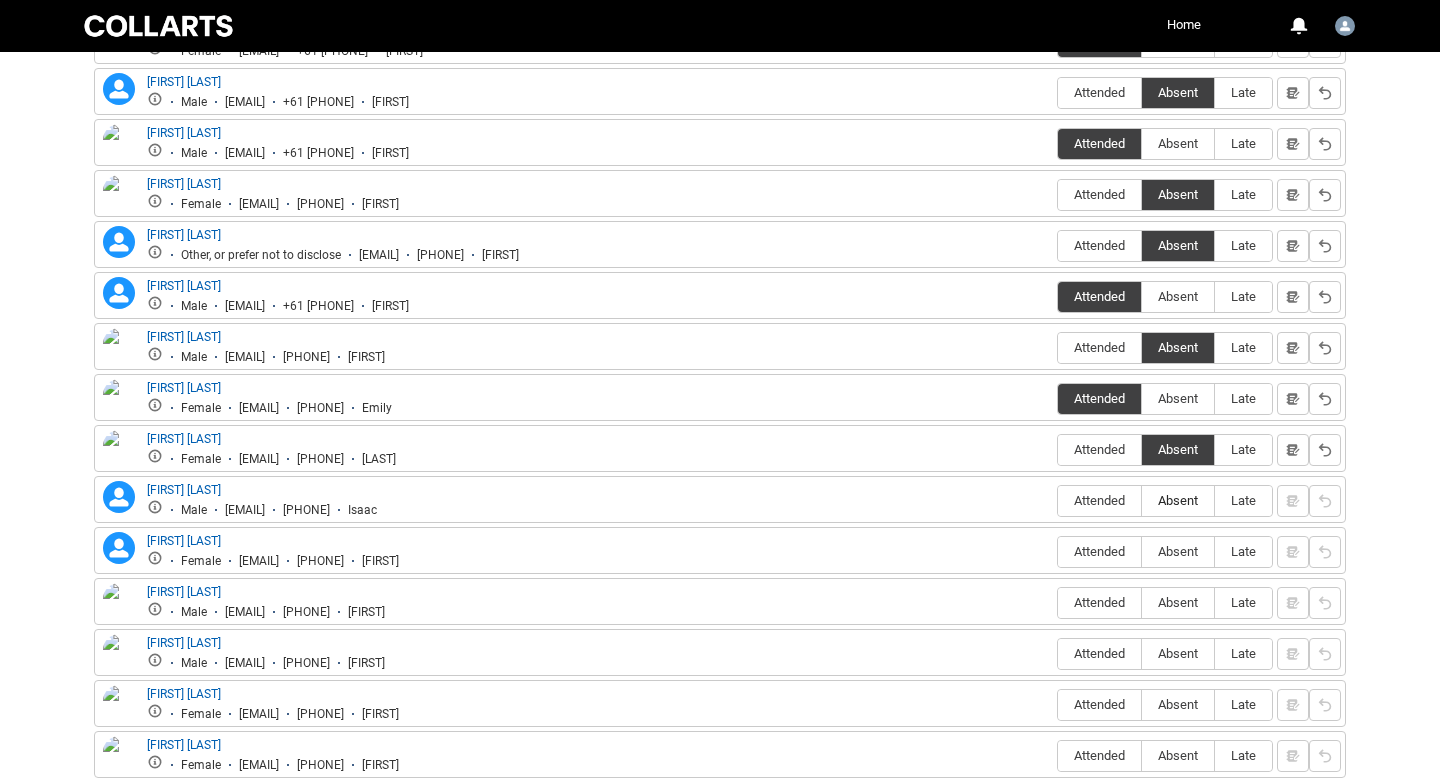 click on "Absent" at bounding box center (1178, 500) 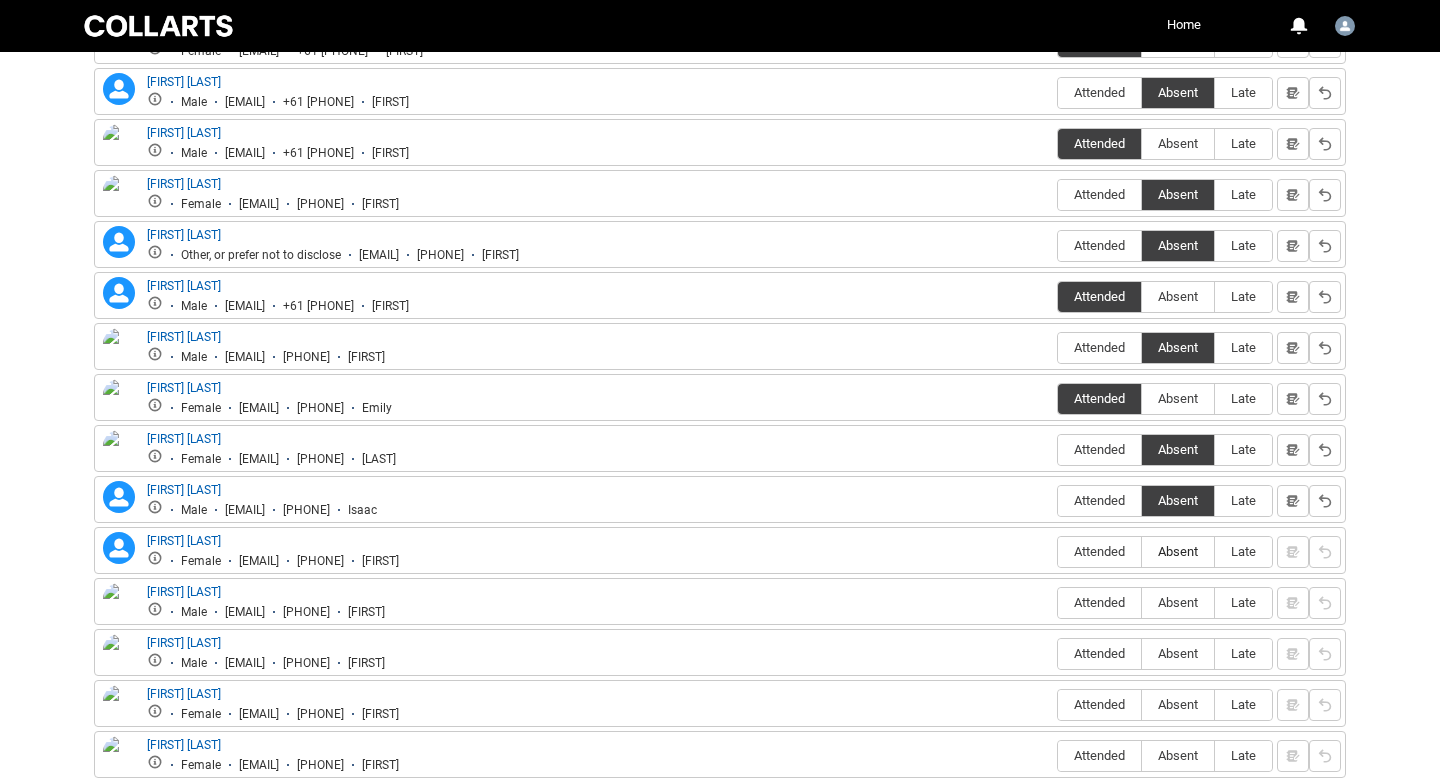 click on "Absent" at bounding box center [1178, 551] 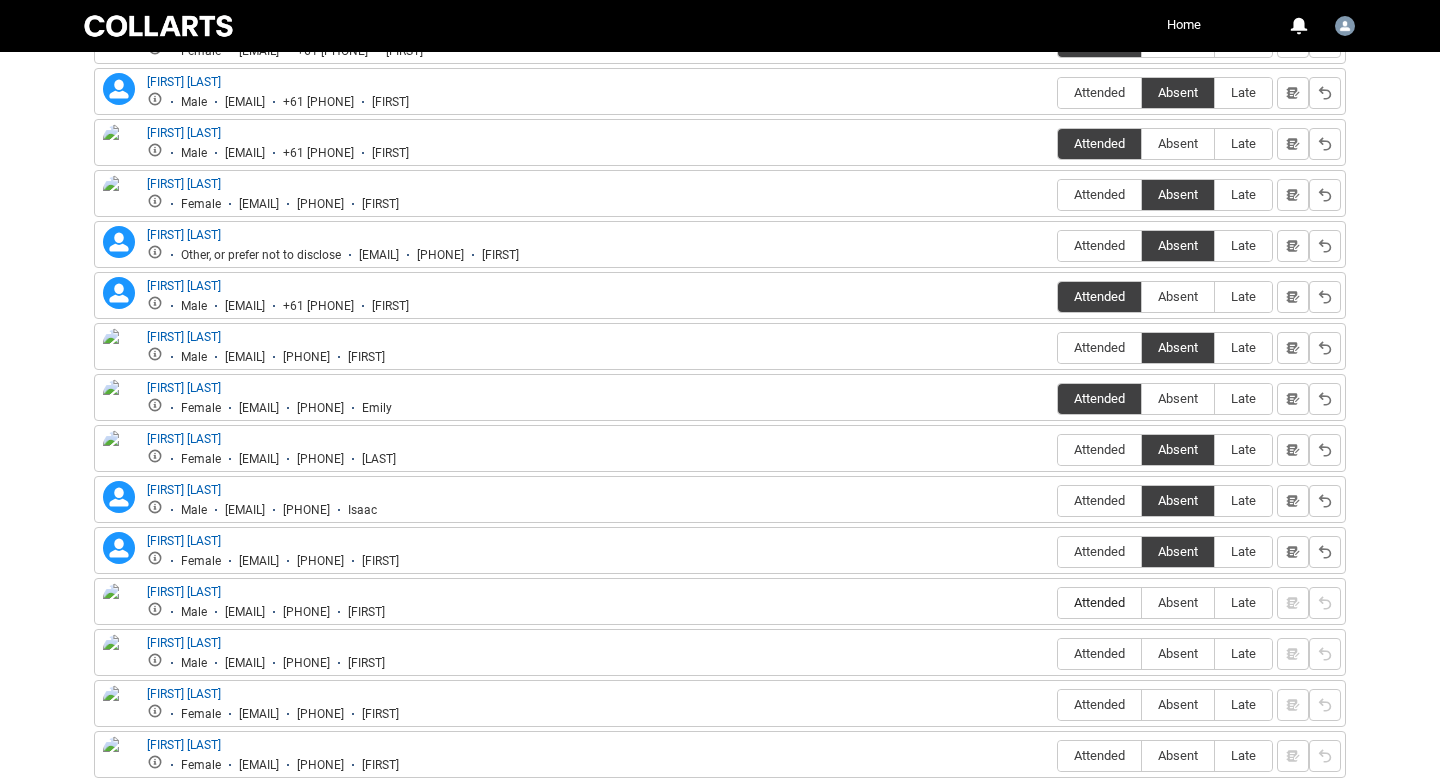 click on "Attended" at bounding box center [1099, 602] 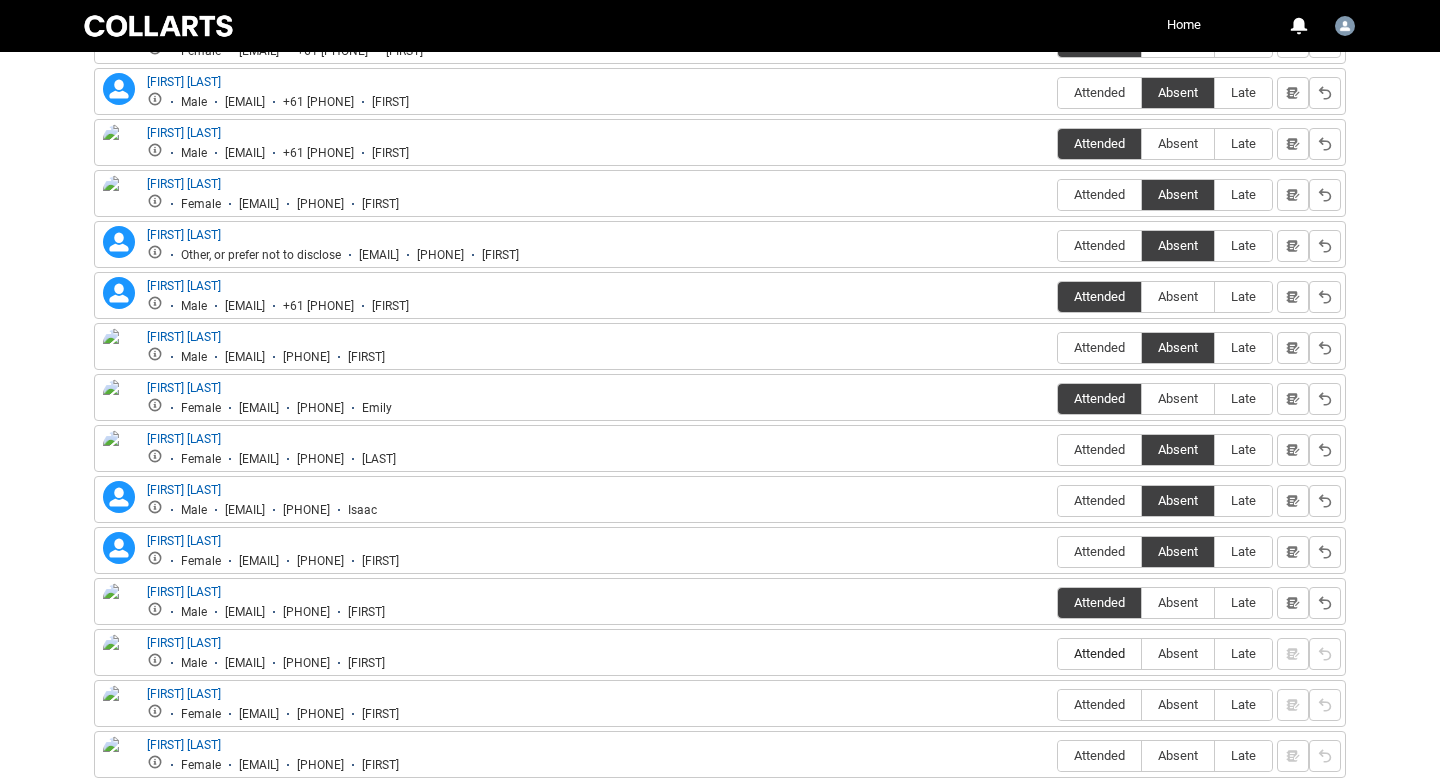 click on "Attended" at bounding box center (1099, 653) 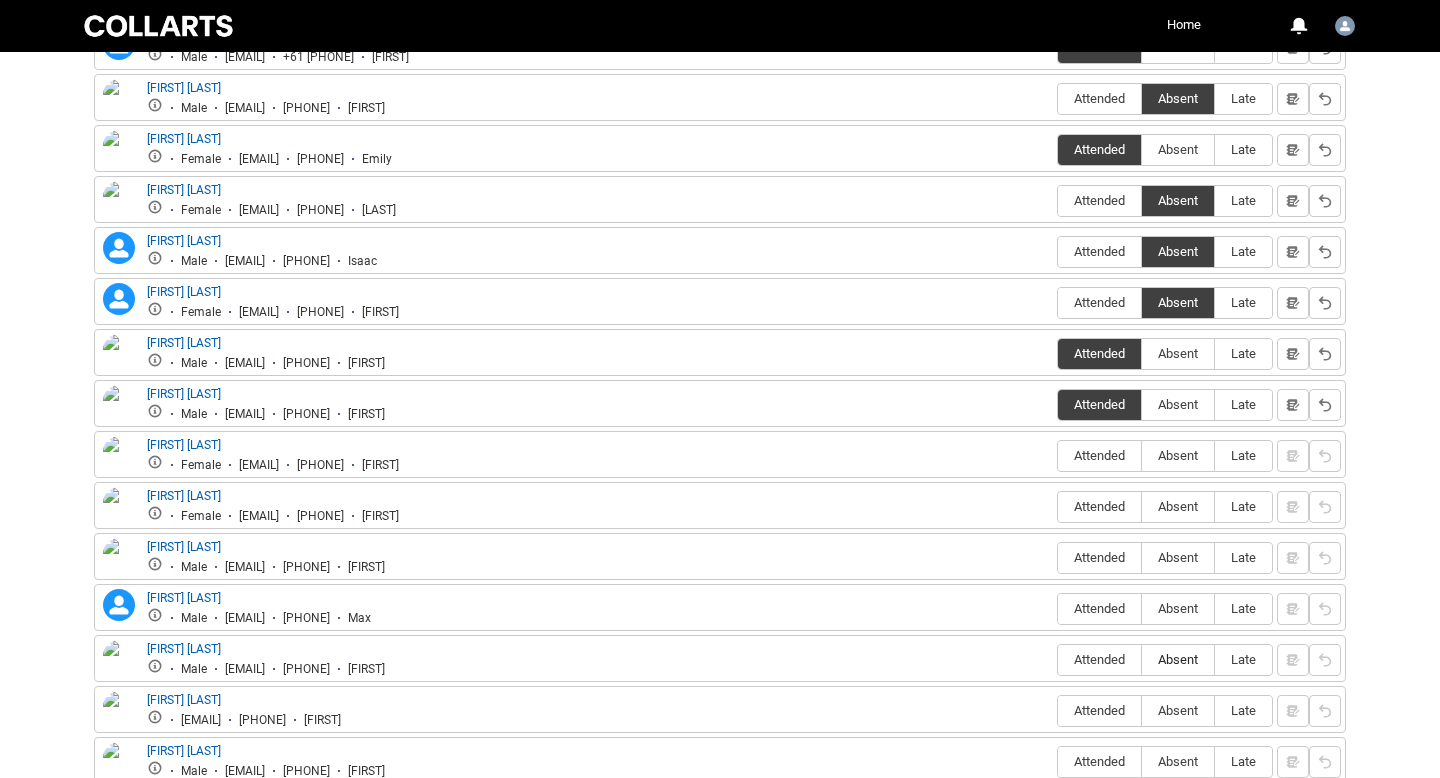 scroll, scrollTop: 1116, scrollLeft: 0, axis: vertical 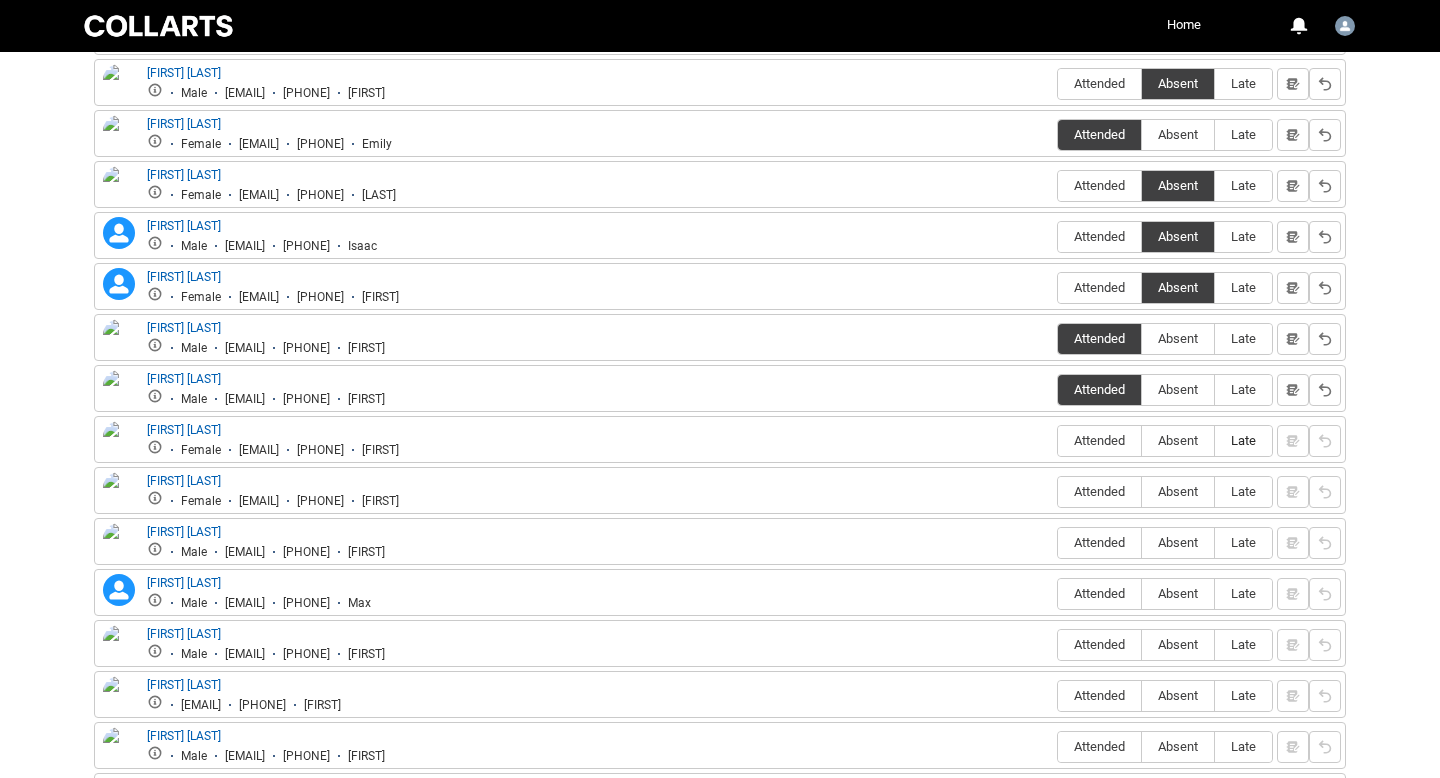 click on "Late" at bounding box center [1243, 440] 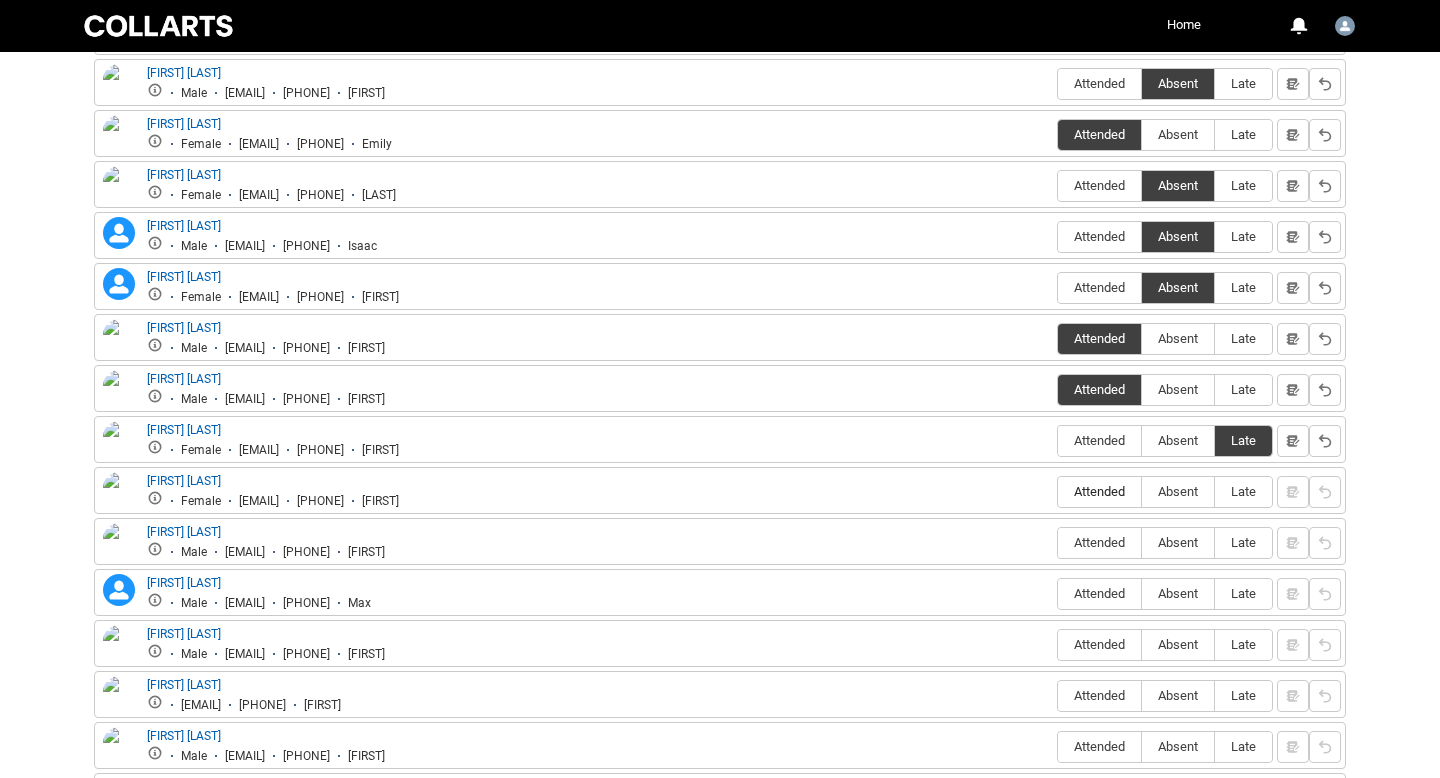 click on "Attended" at bounding box center [1099, 491] 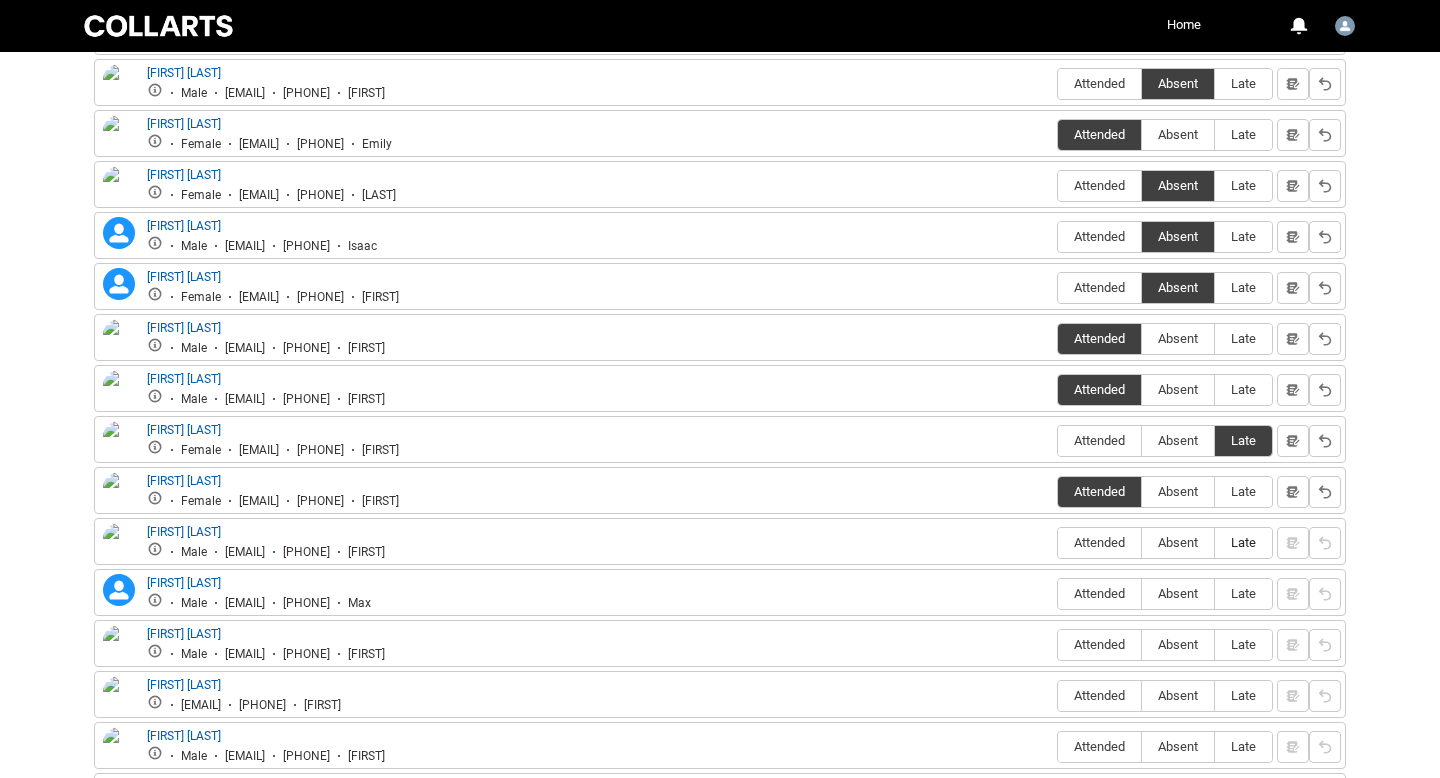 click on "Late" at bounding box center [1243, 542] 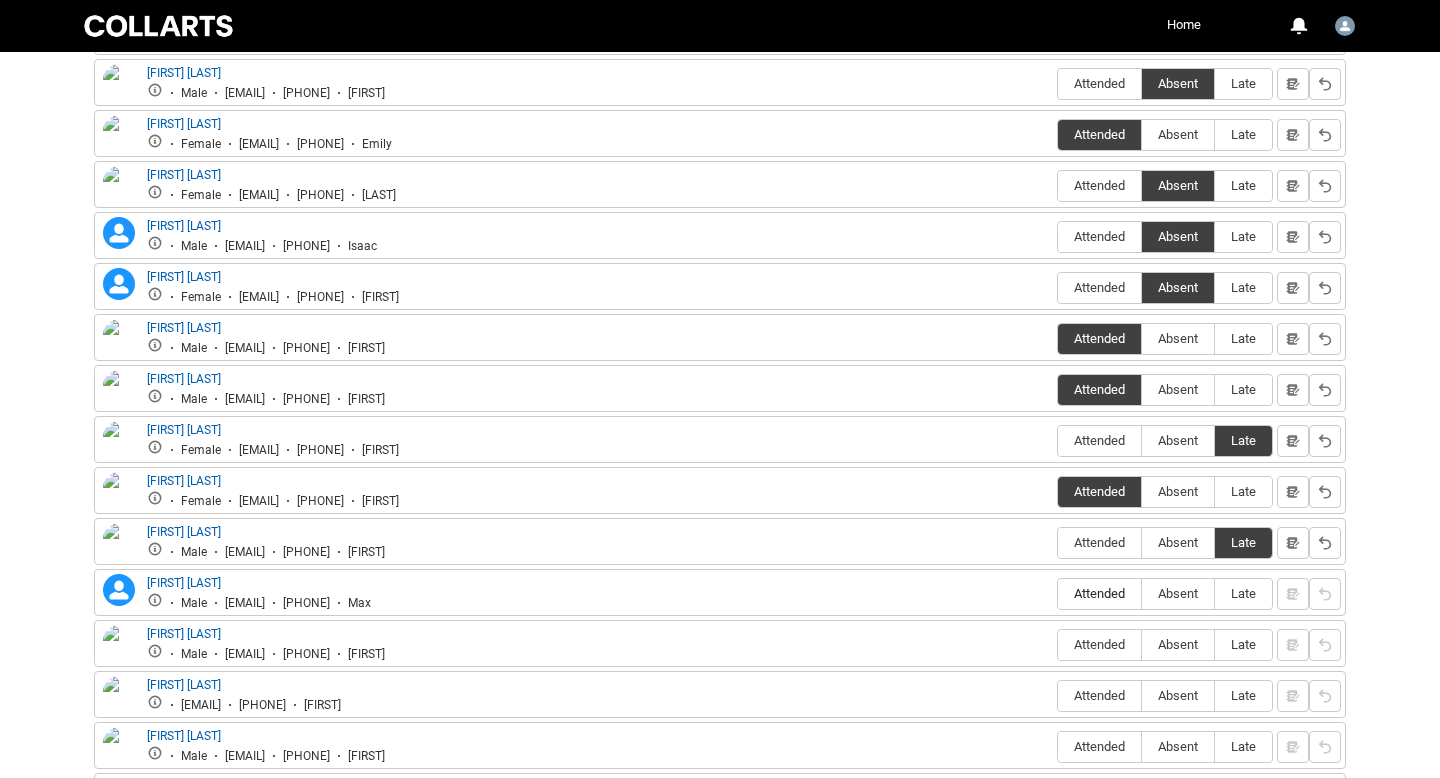 click on "Attended" at bounding box center (1099, 593) 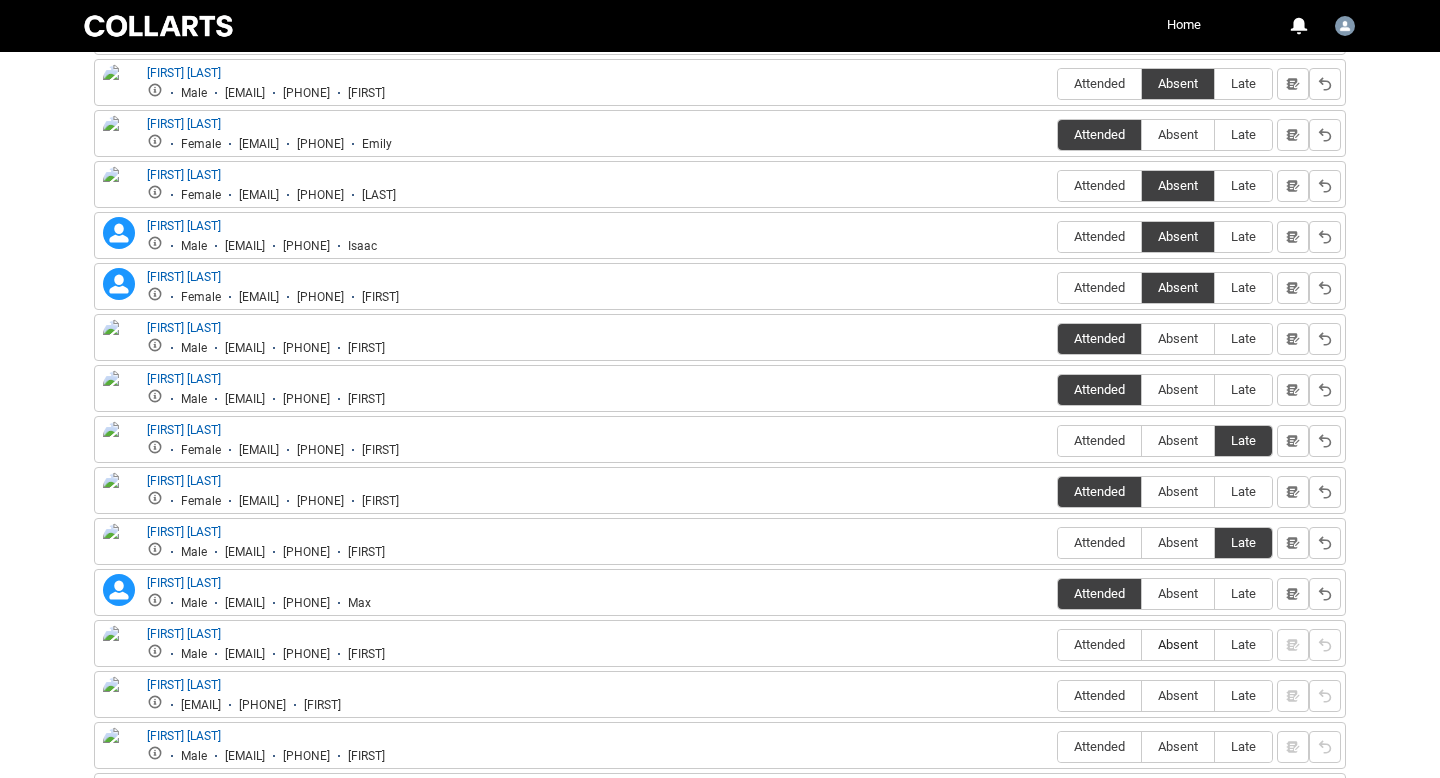 click on "Absent" at bounding box center [1178, 644] 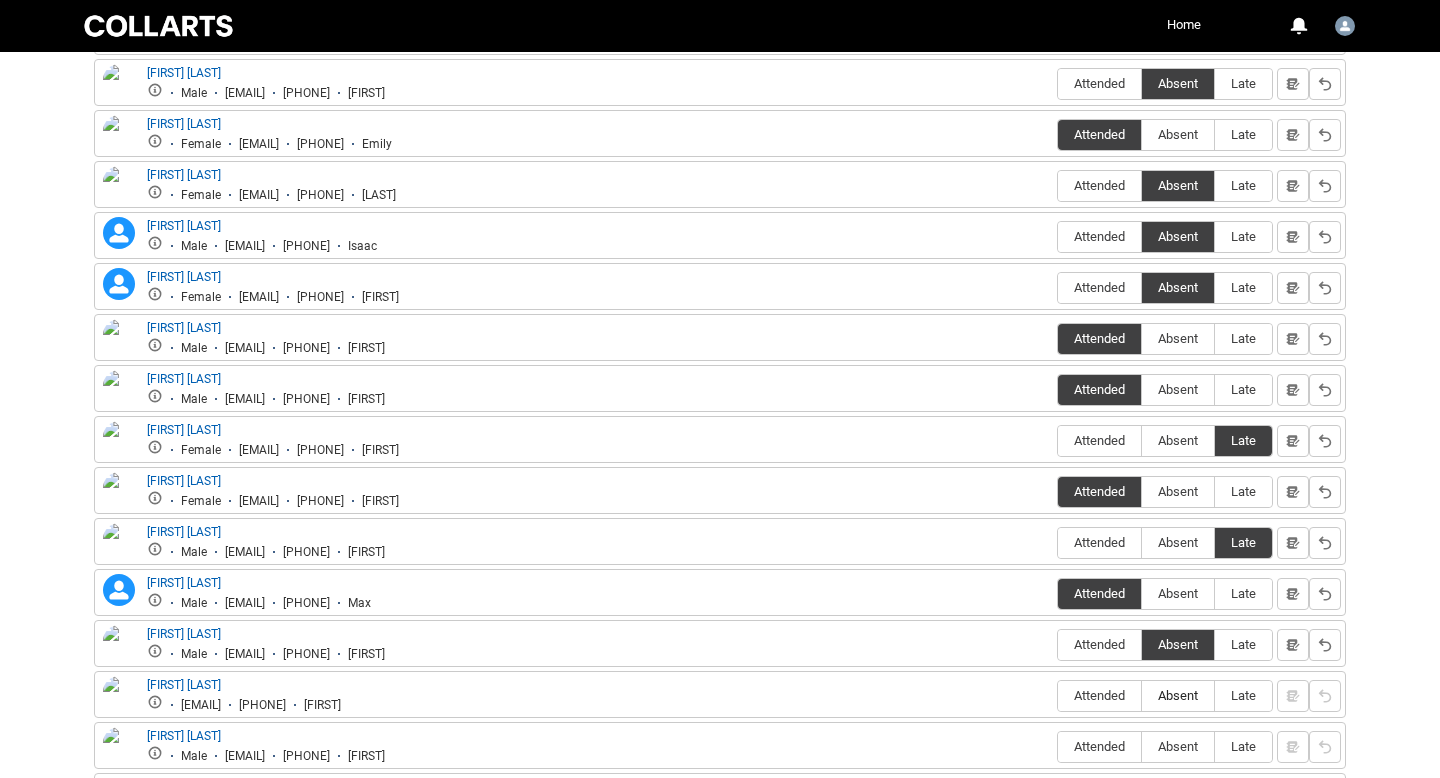 click on "Absent" at bounding box center (1178, 695) 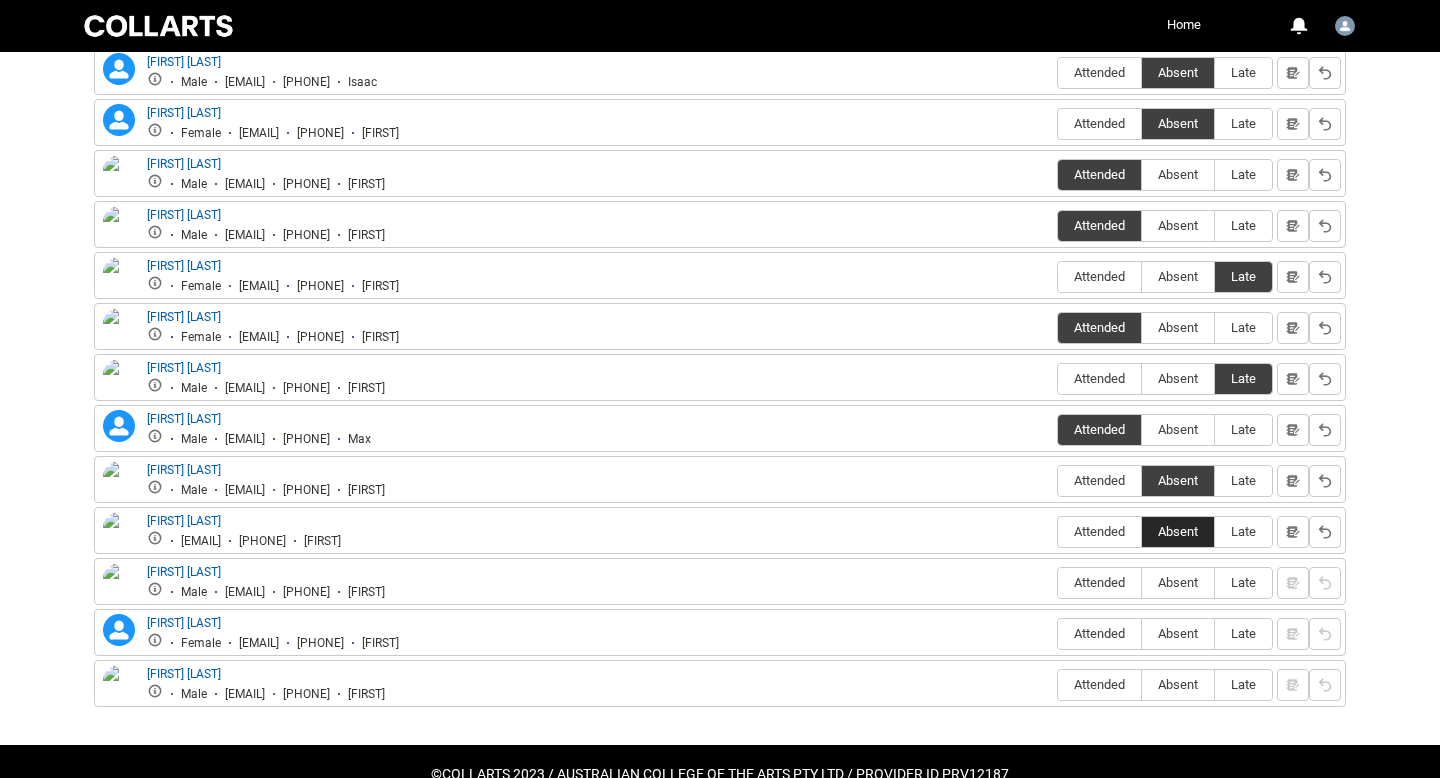 scroll, scrollTop: 1299, scrollLeft: 0, axis: vertical 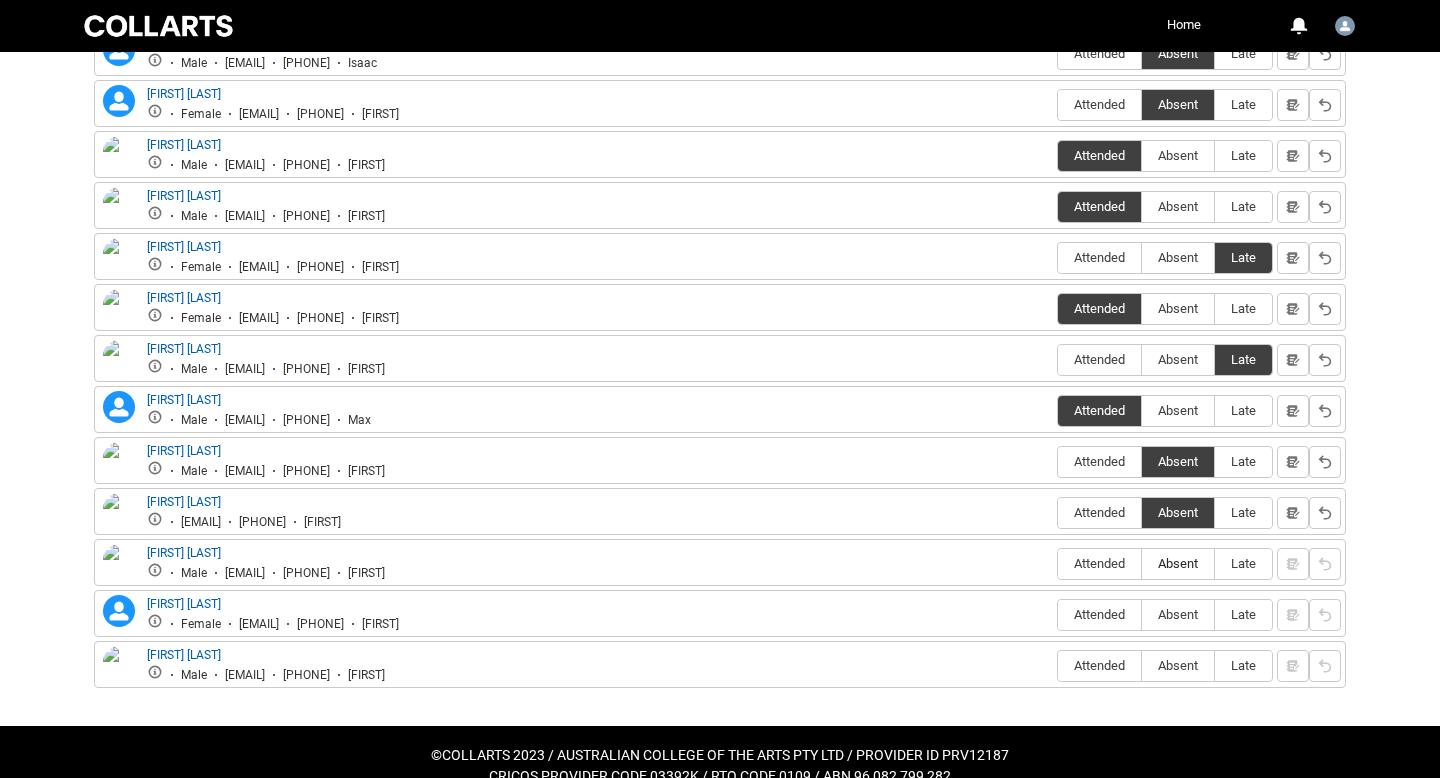 click on "Absent" at bounding box center (1178, 563) 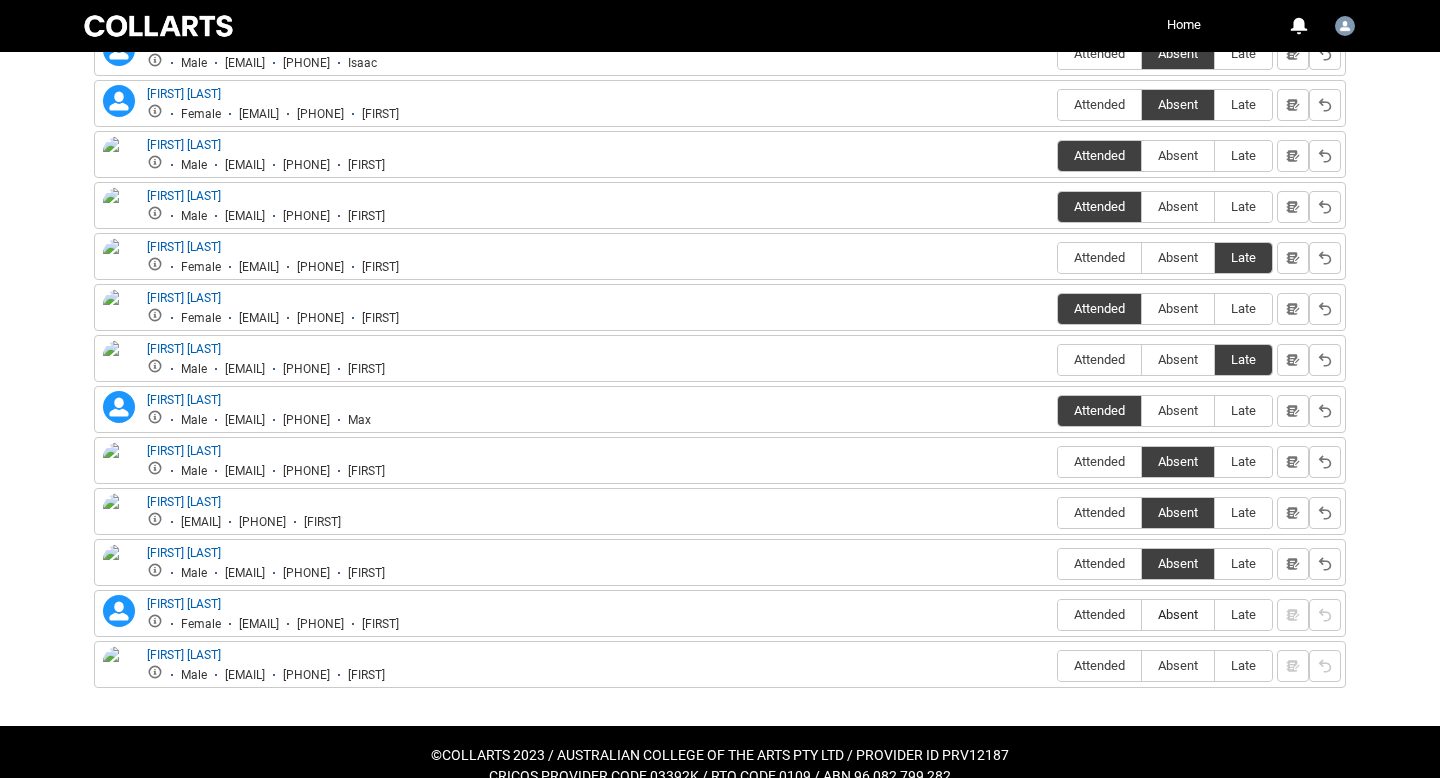 click on "Absent" at bounding box center [1178, 614] 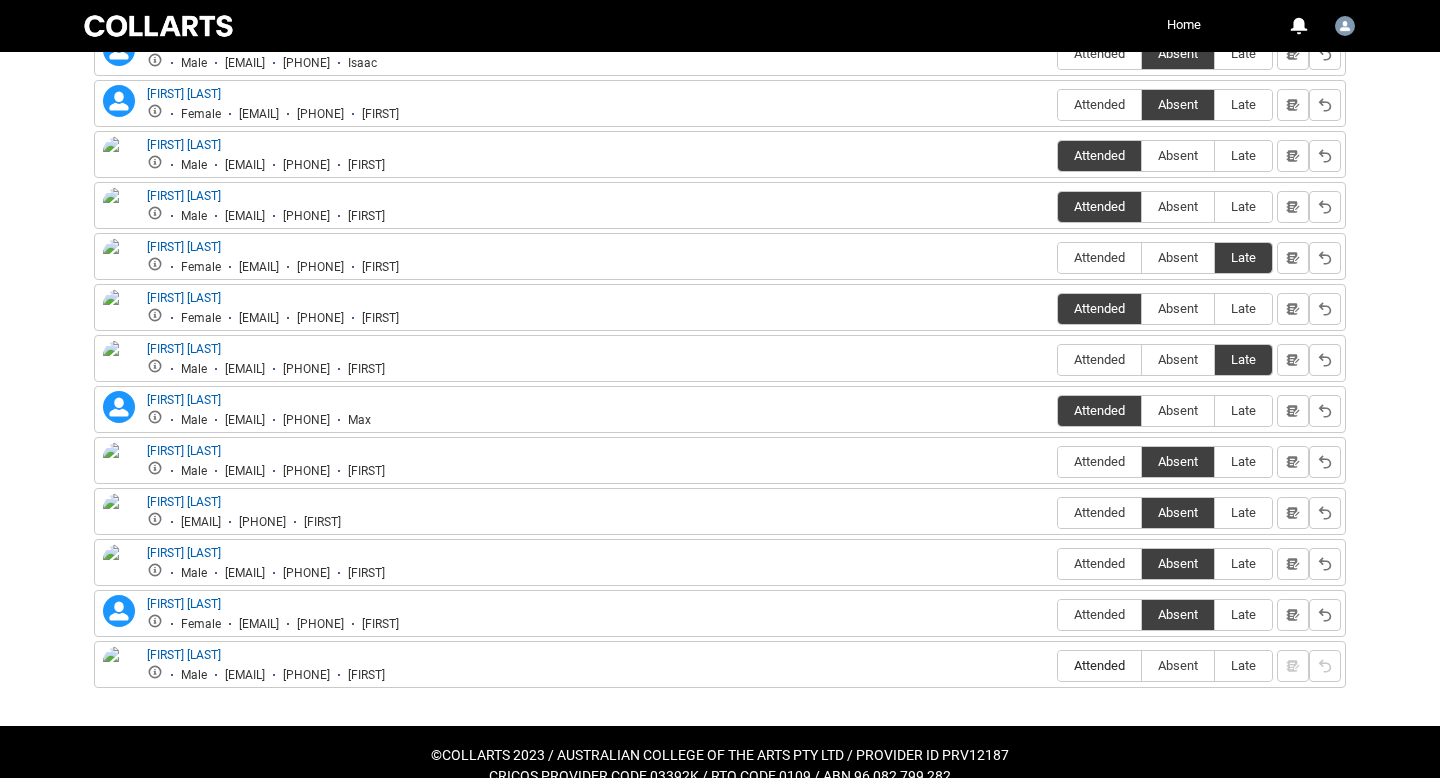 click on "Attended" at bounding box center [1099, 665] 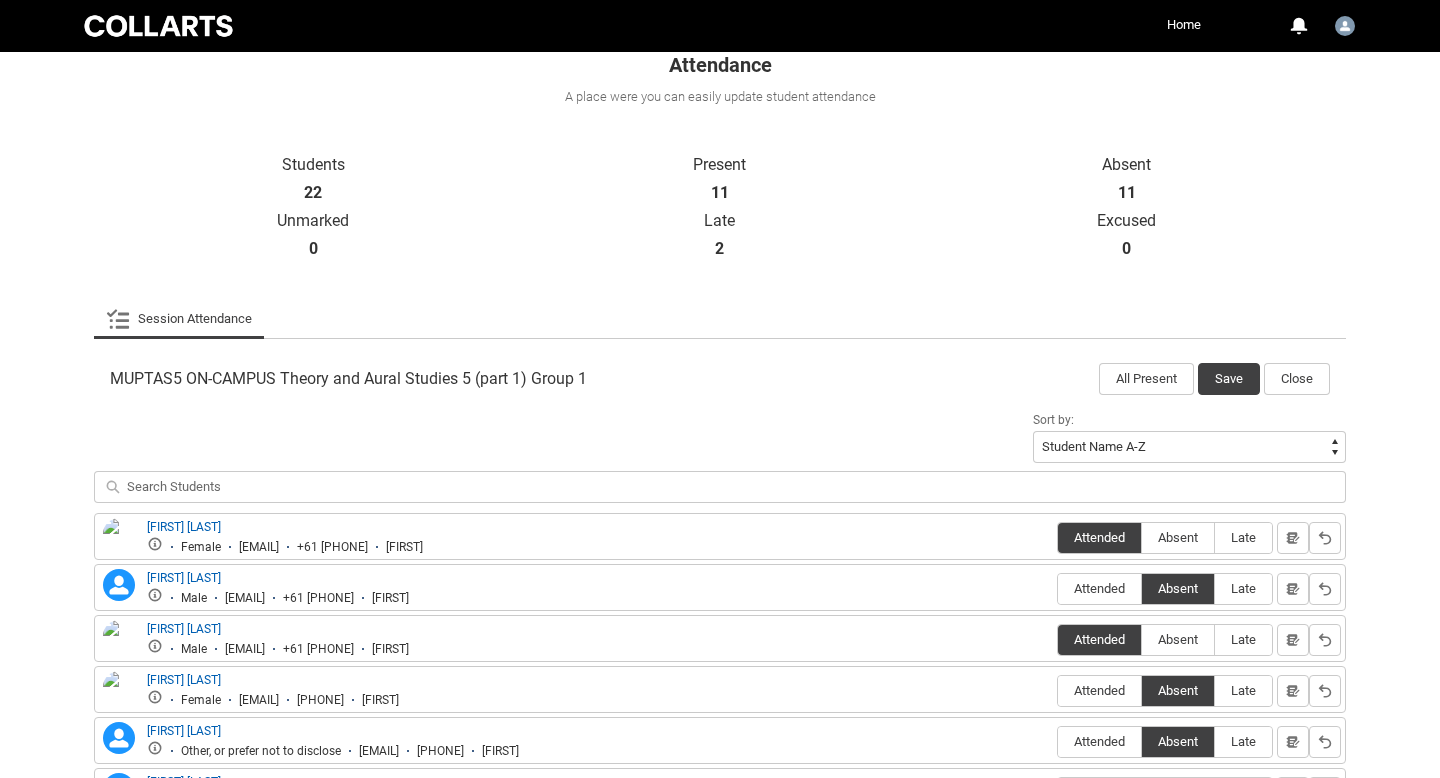 scroll, scrollTop: 433, scrollLeft: 0, axis: vertical 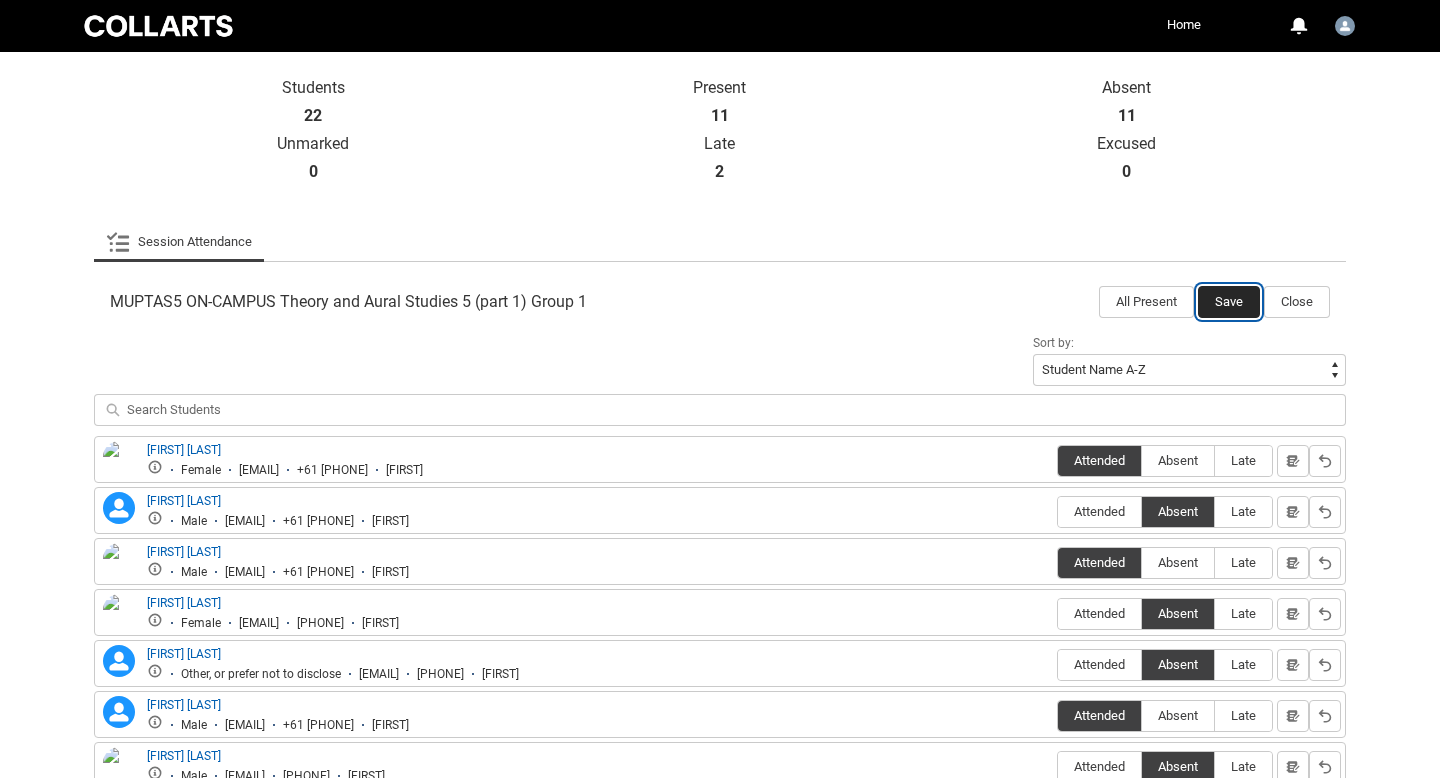 click on "Save" at bounding box center [1229, 302] 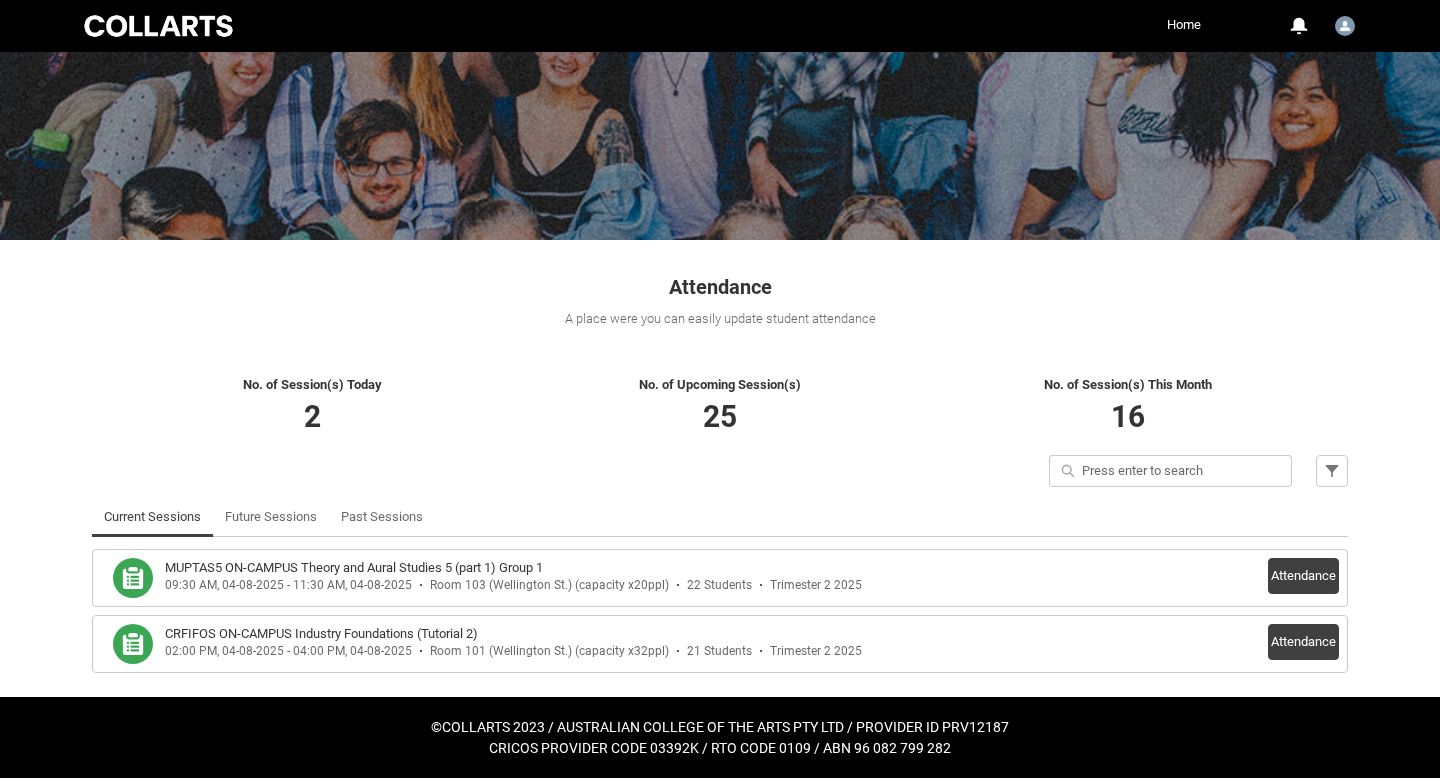 scroll, scrollTop: 134, scrollLeft: 0, axis: vertical 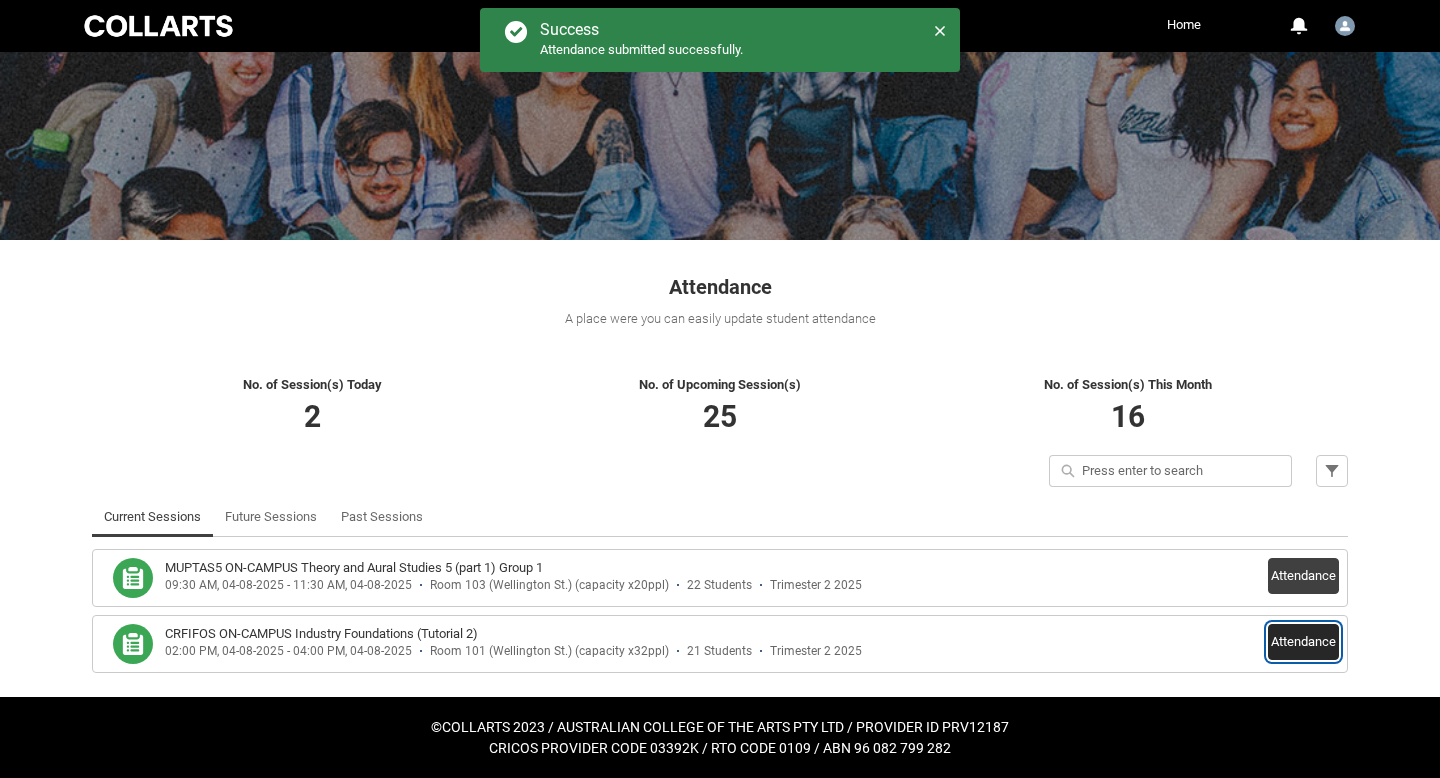 click on "Attendance" at bounding box center (1303, 642) 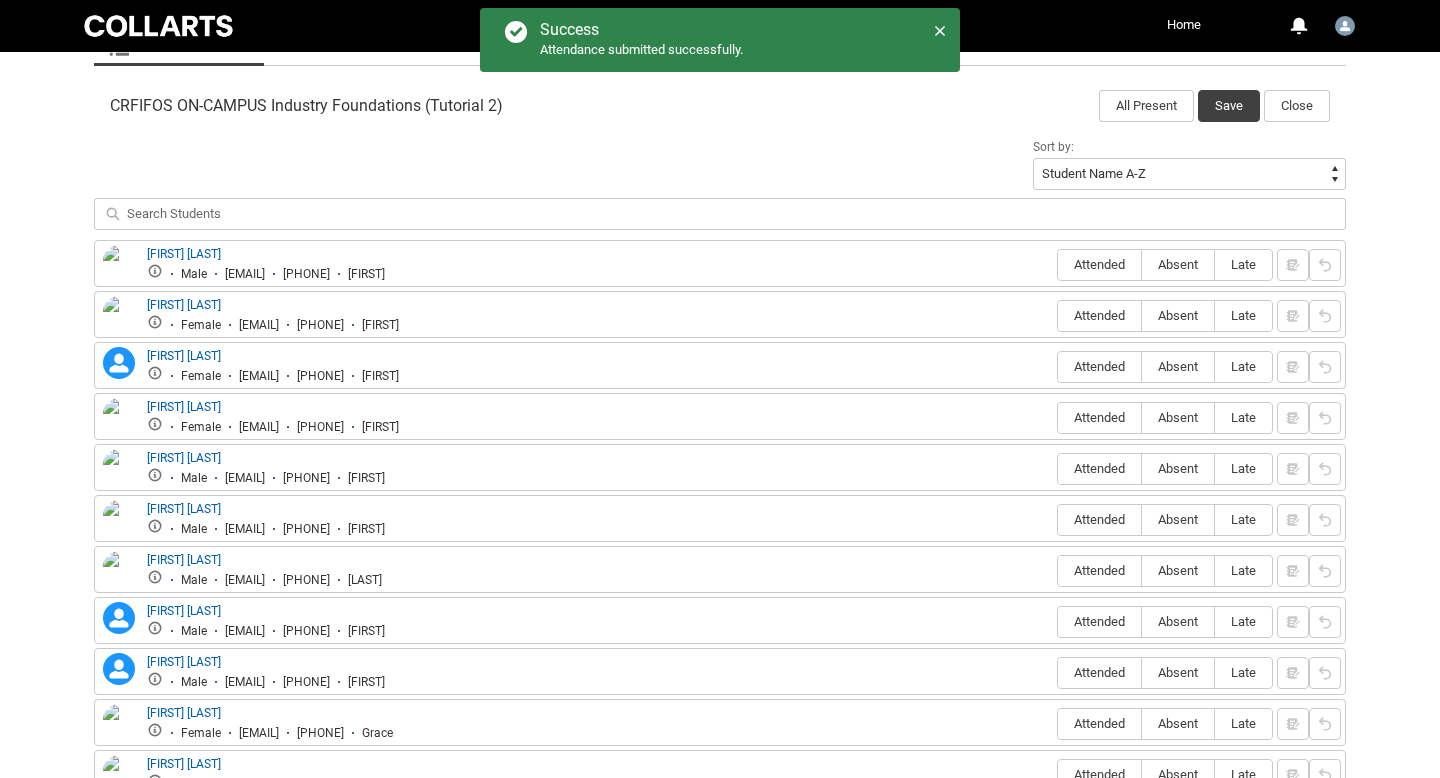 scroll, scrollTop: 651, scrollLeft: 0, axis: vertical 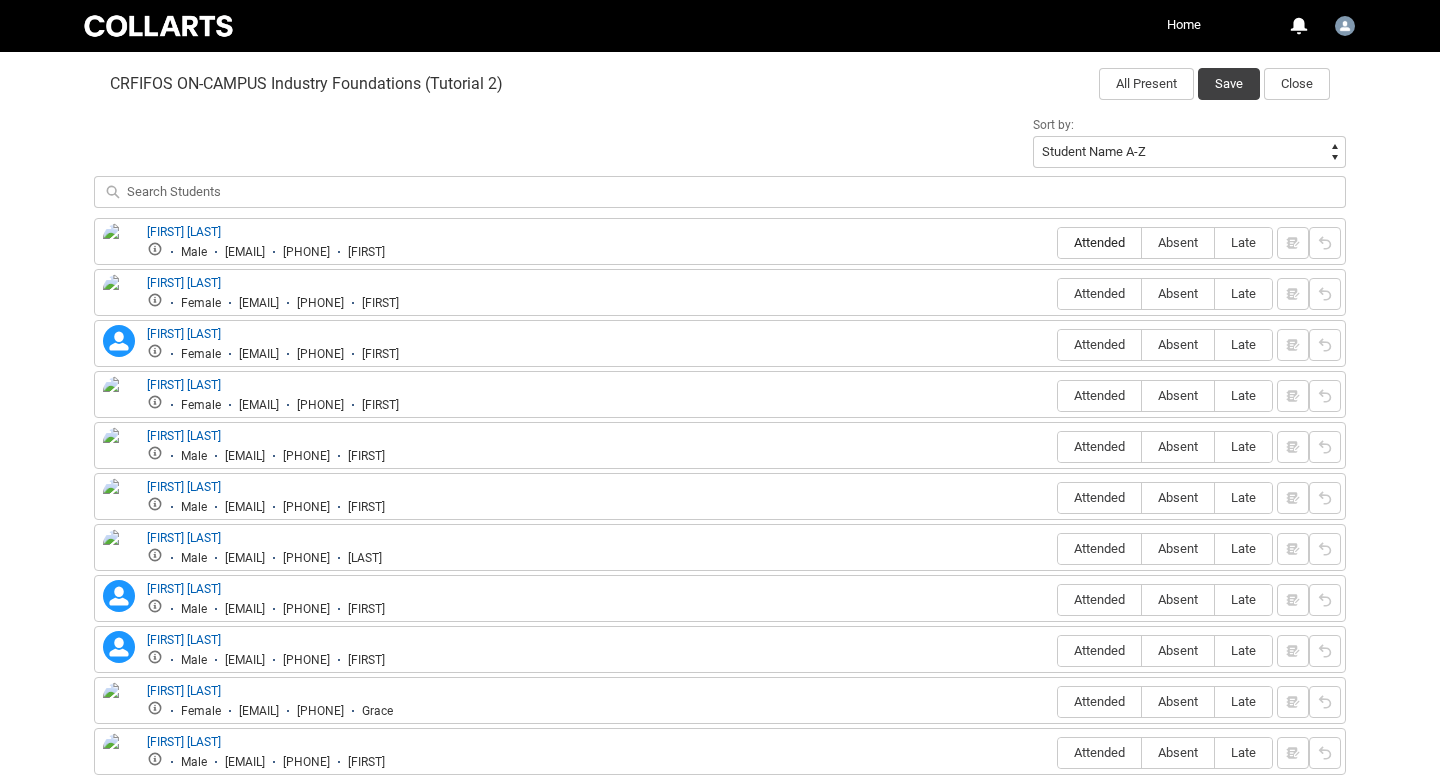 click on "Attended" at bounding box center (1099, 242) 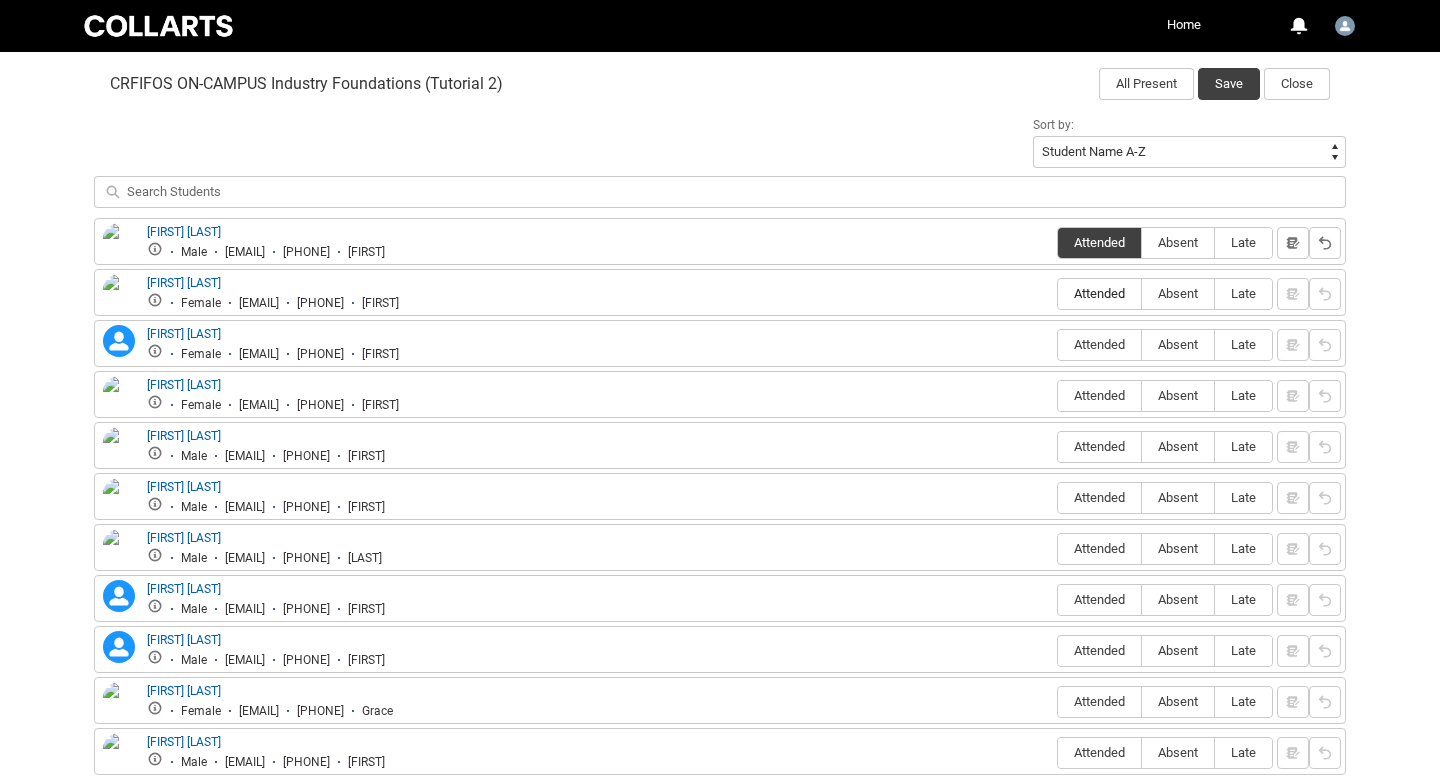 click on "Attended" at bounding box center (1099, 293) 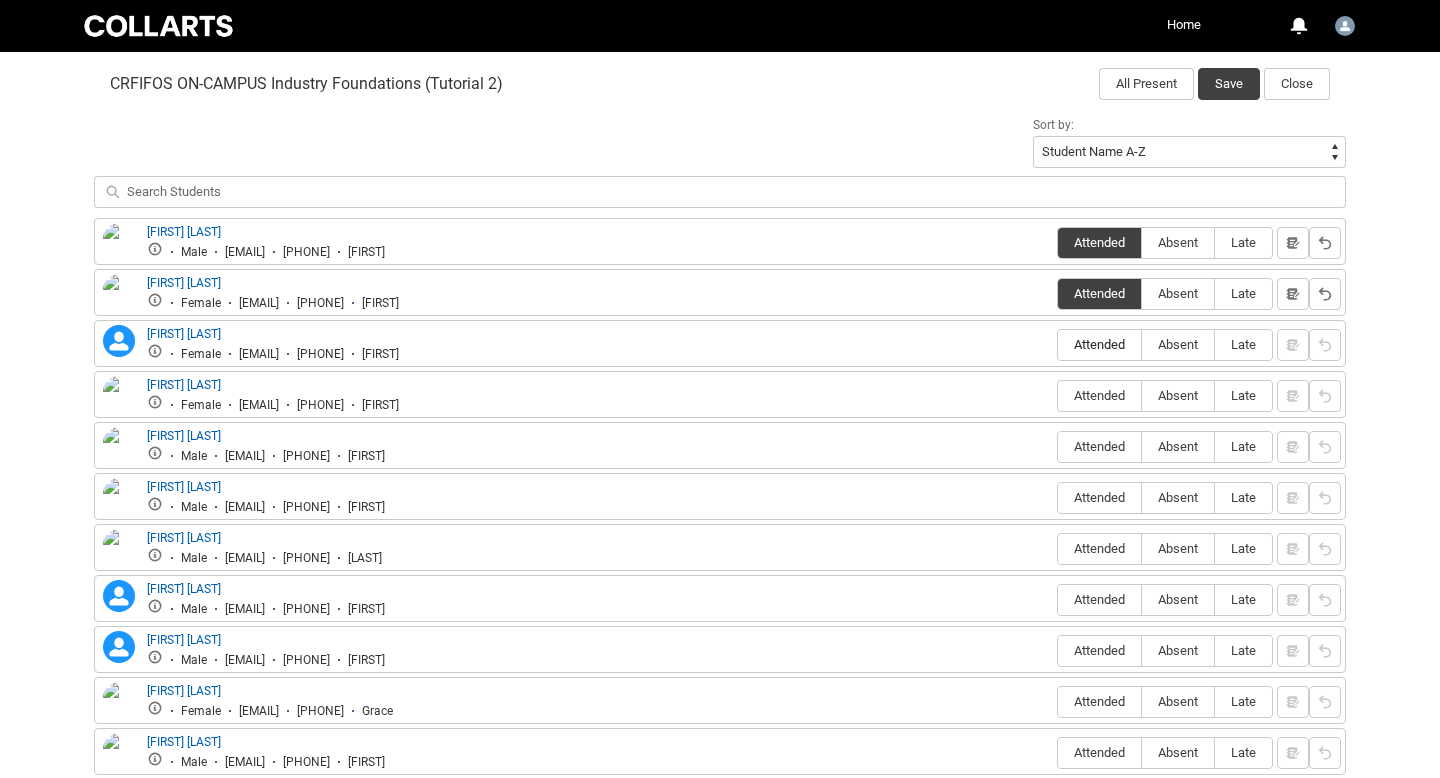 click on "Attended" at bounding box center (1099, 344) 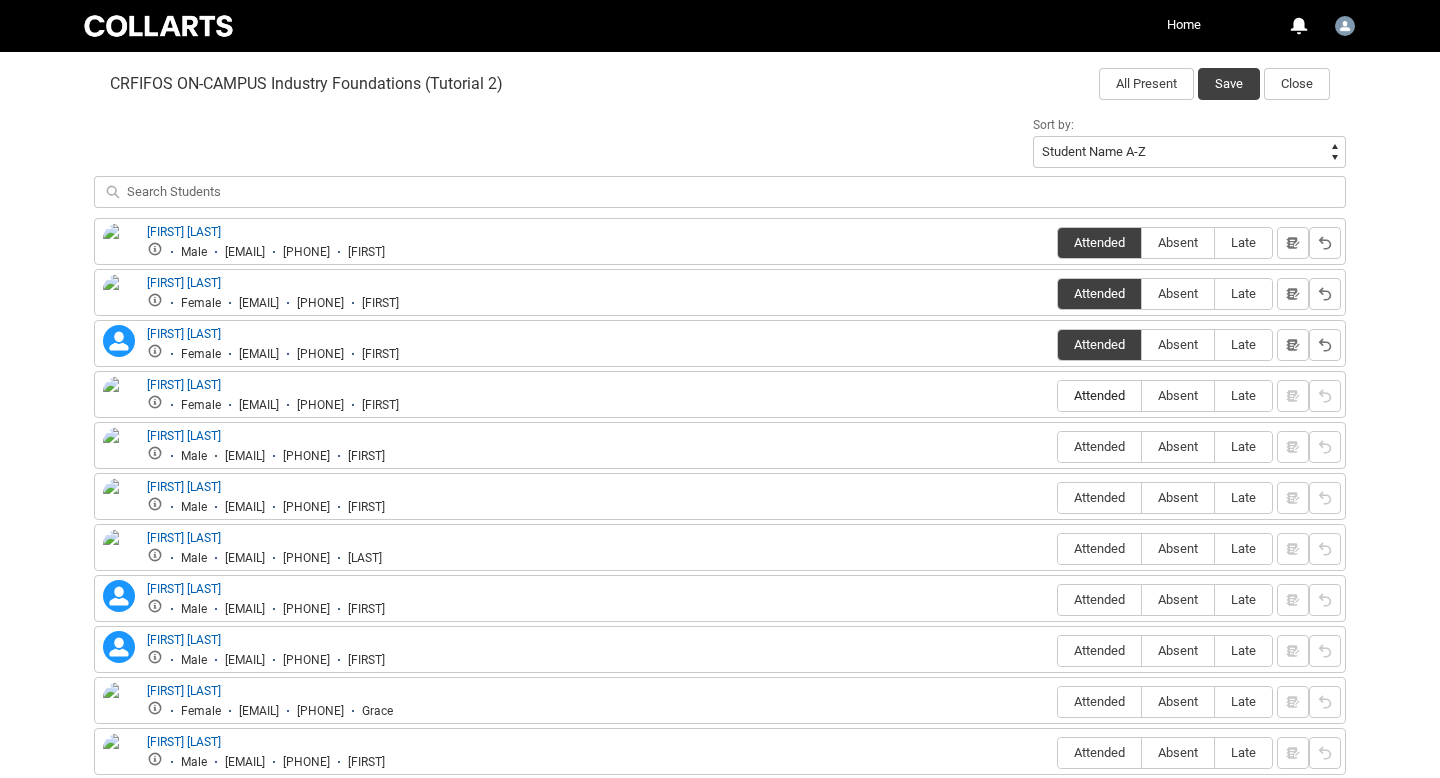 click on "Attended" at bounding box center [1099, 395] 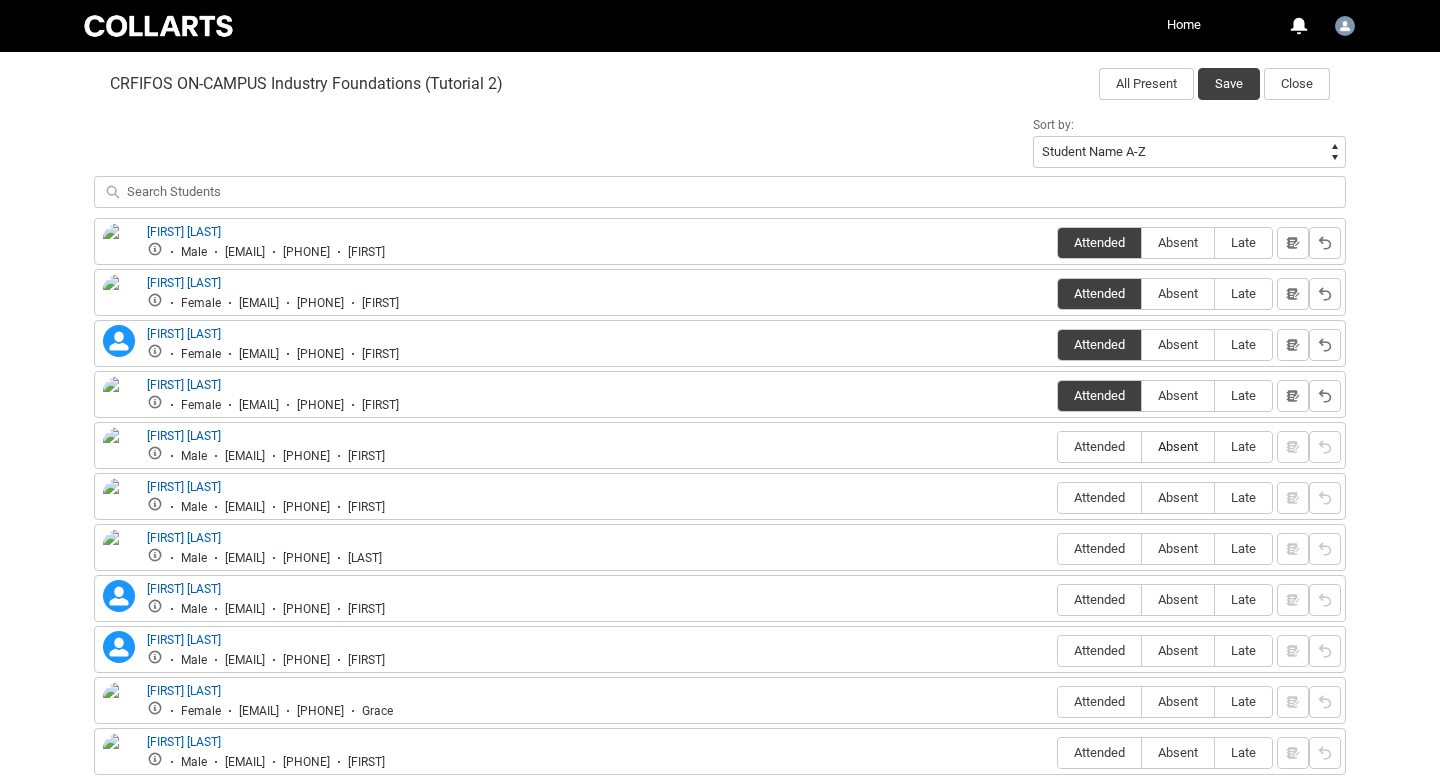 click on "Absent" at bounding box center (1178, 446) 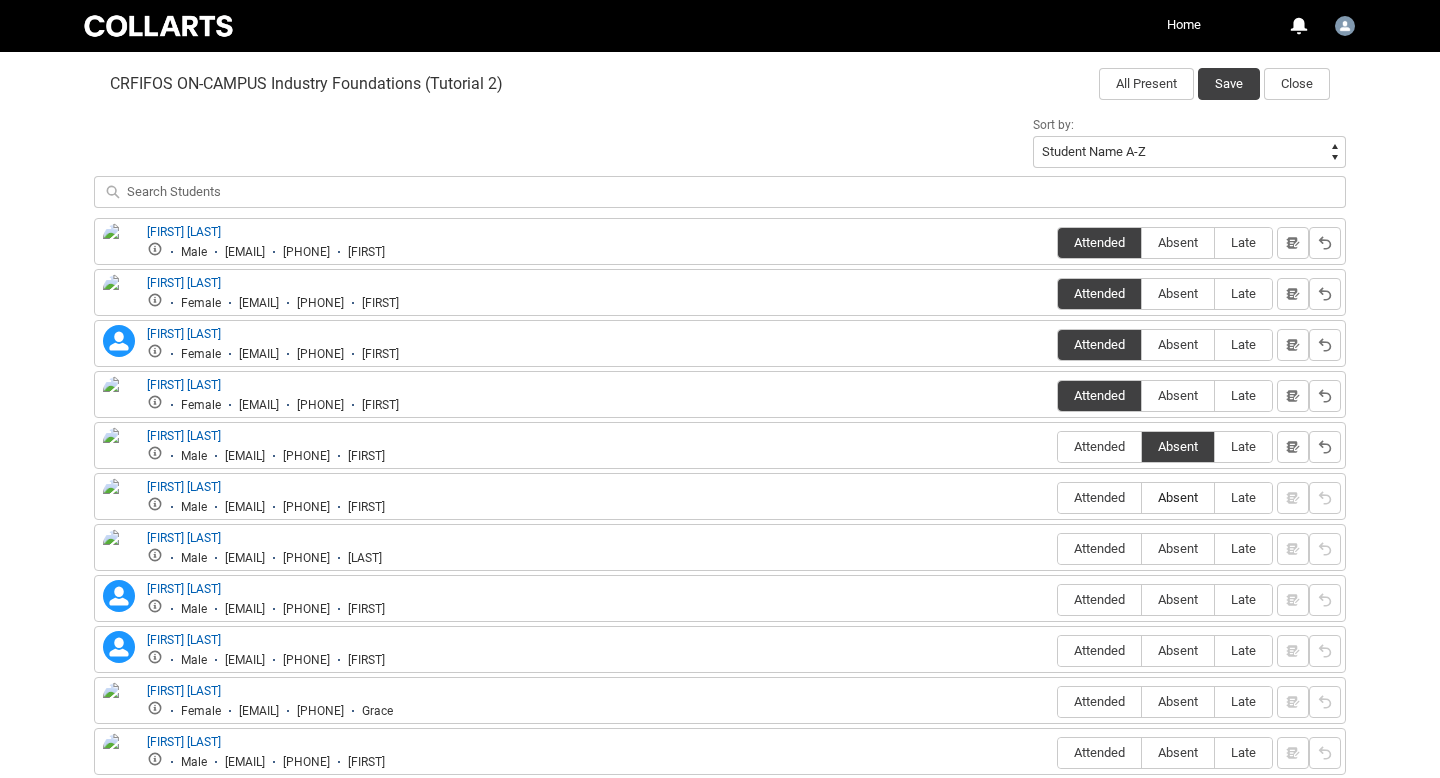 click on "Absent" at bounding box center [1178, 497] 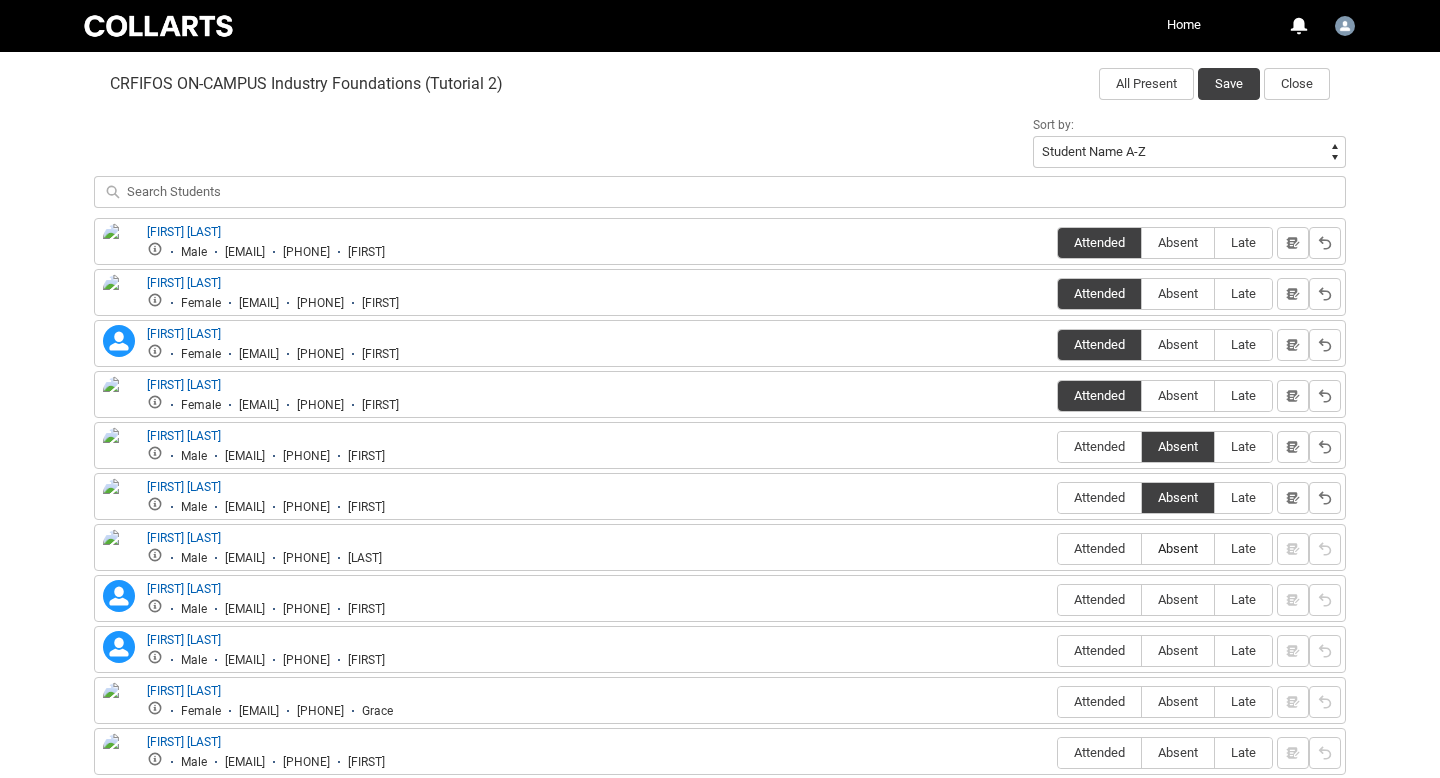 click on "Absent" at bounding box center [1178, 548] 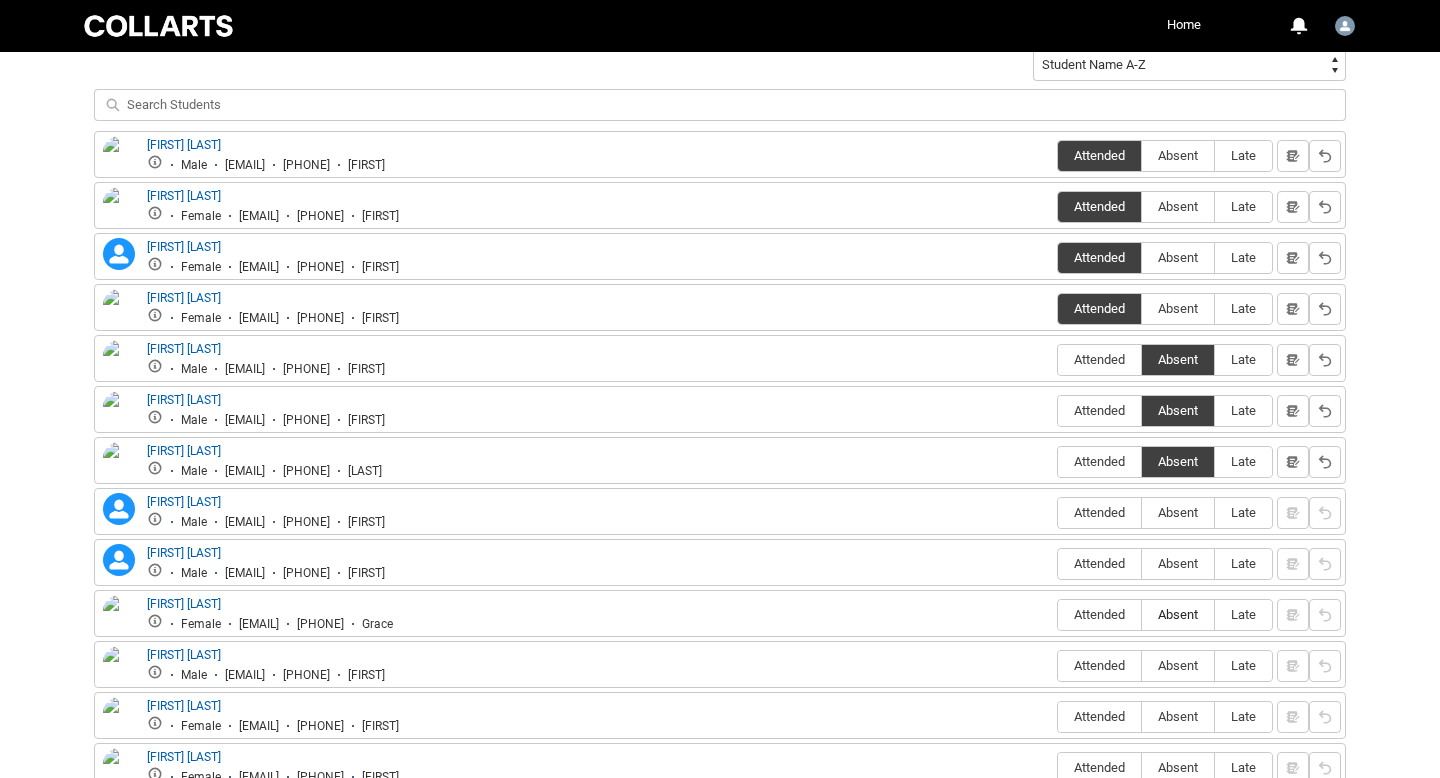 scroll, scrollTop: 821, scrollLeft: 0, axis: vertical 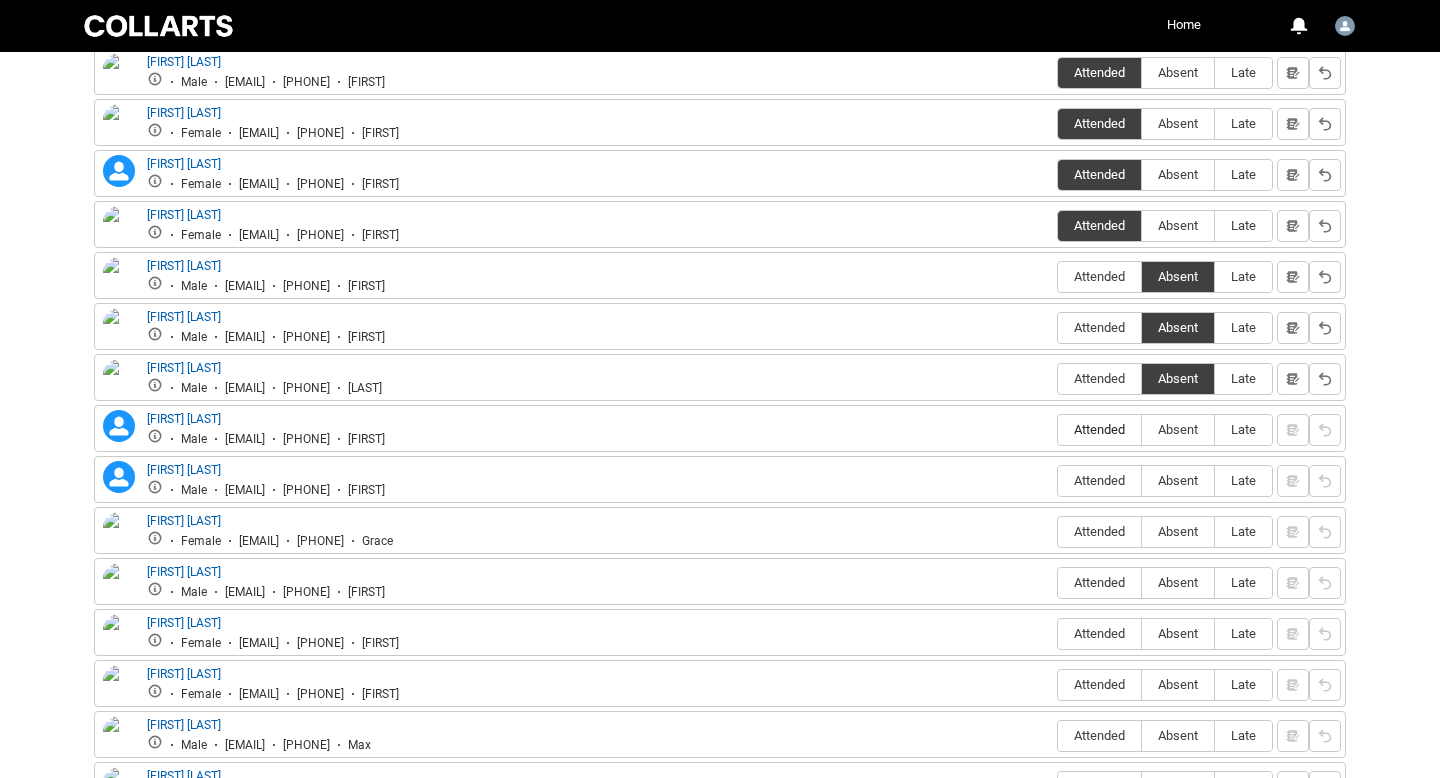 click on "Attended" at bounding box center (1099, 429) 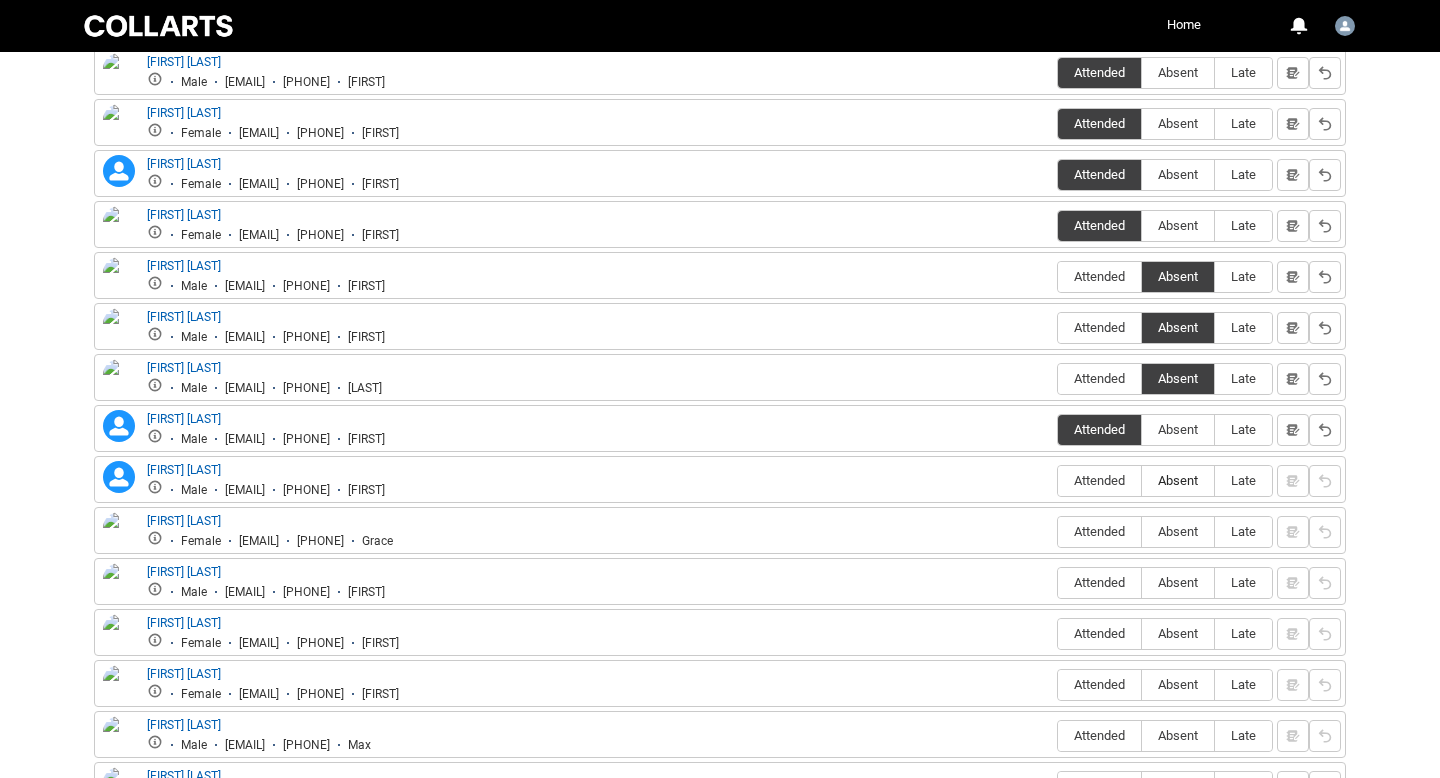 click on "Absent" at bounding box center [1178, 480] 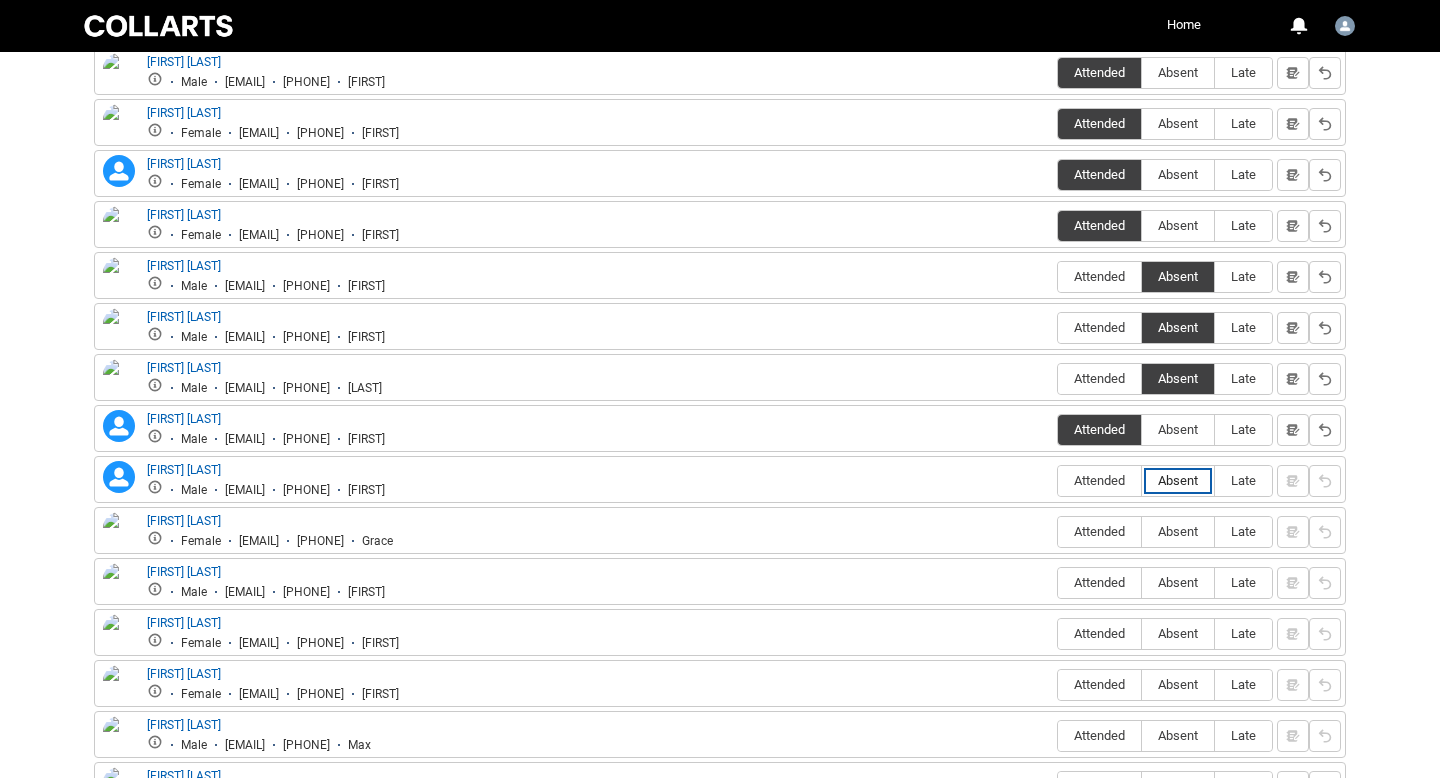 click on "Absent" at bounding box center [1141, 480] 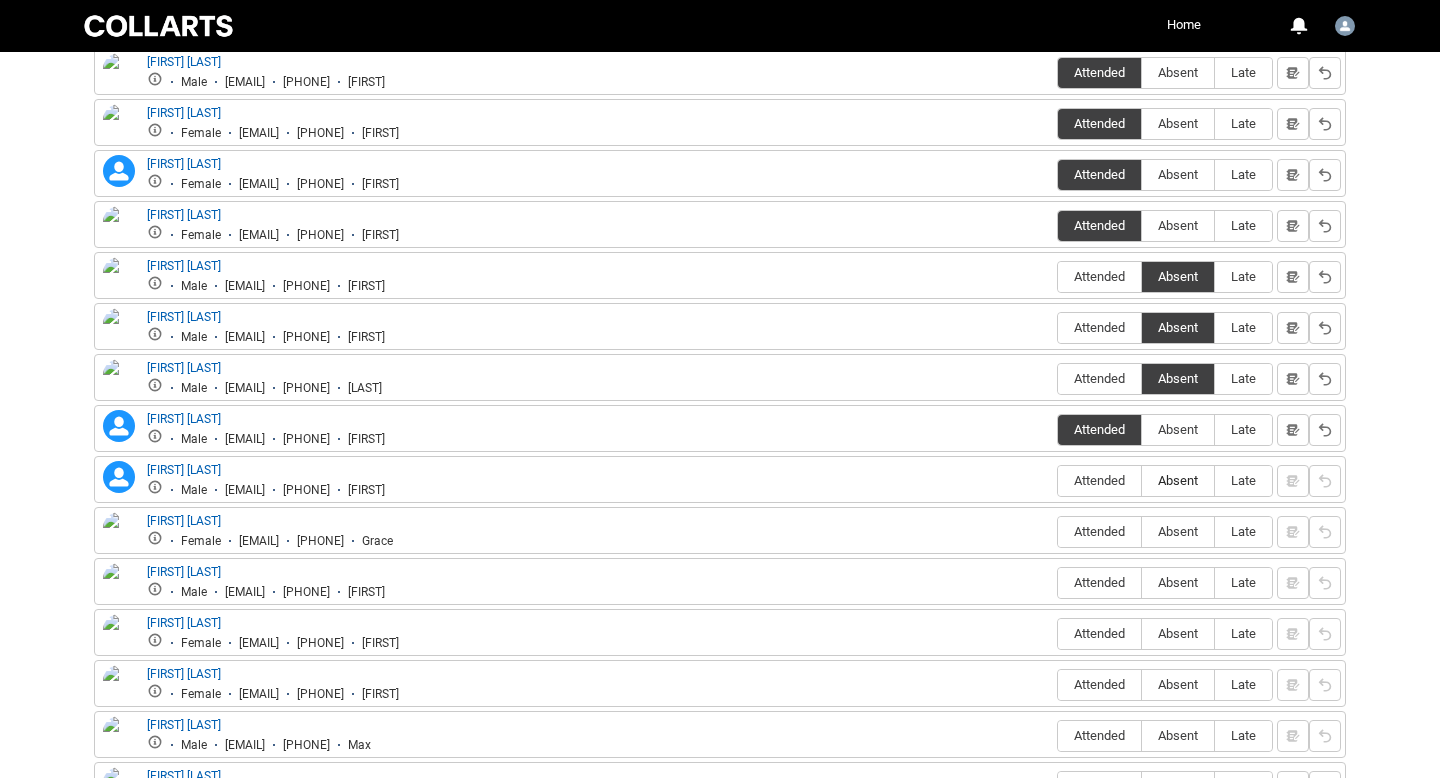 type on "Absent" 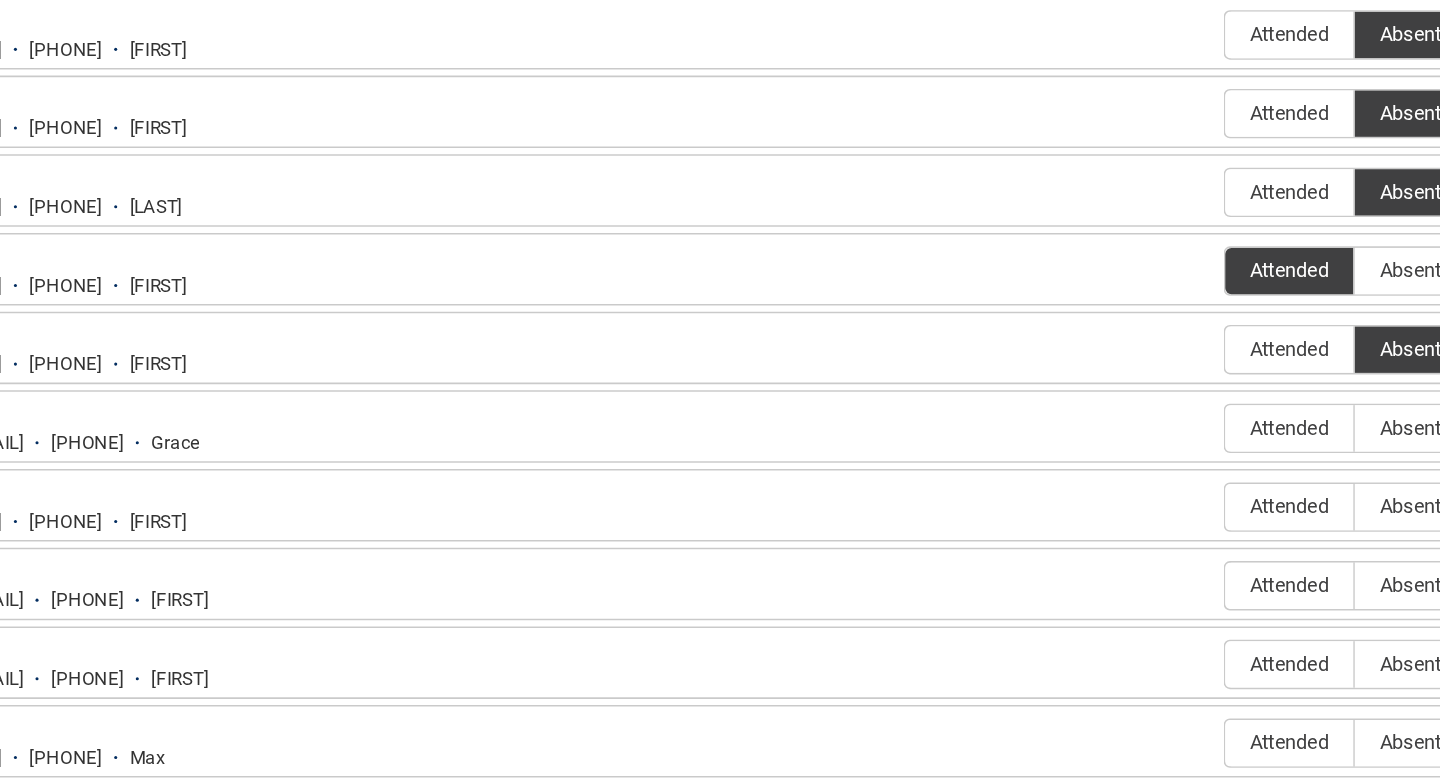 scroll, scrollTop: 937, scrollLeft: 0, axis: vertical 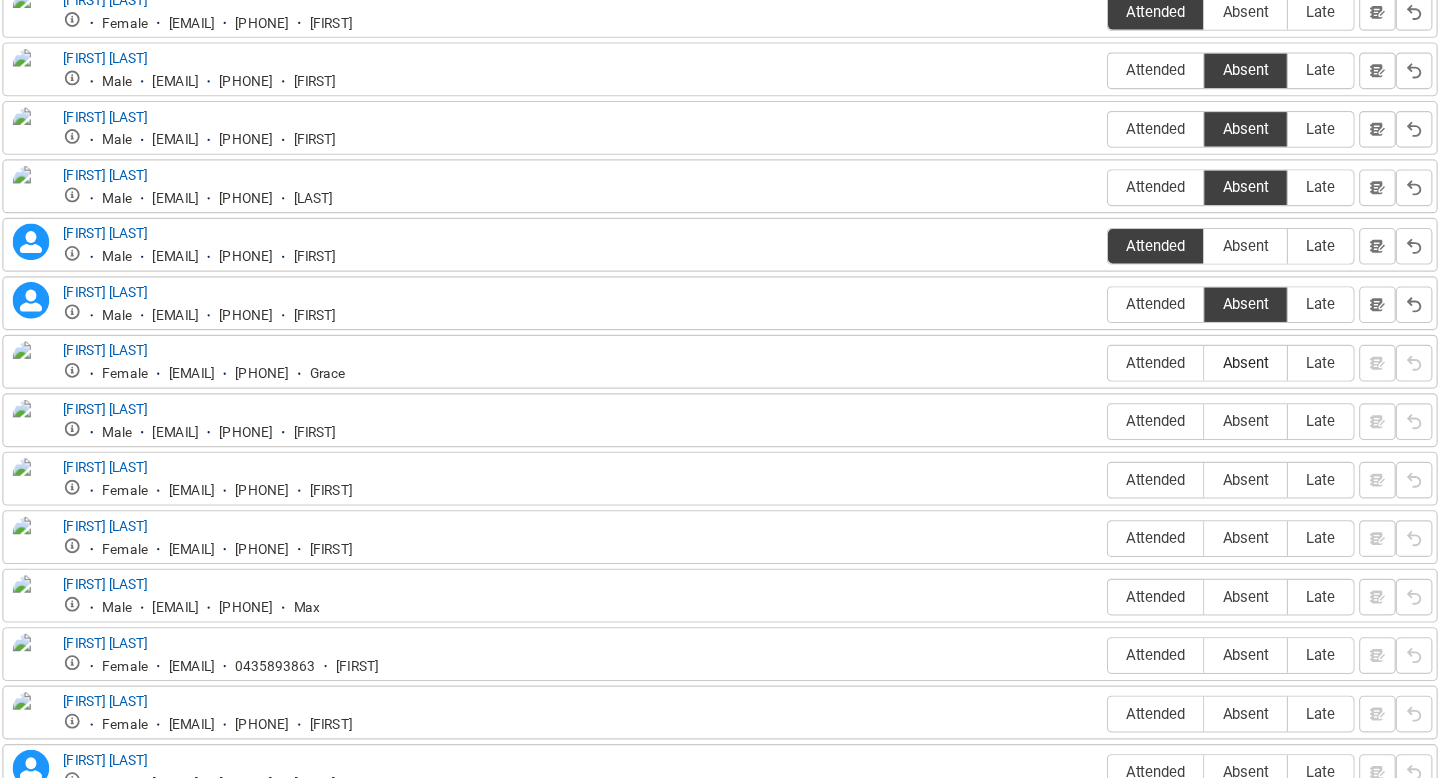 click on "Absent" at bounding box center [1178, 415] 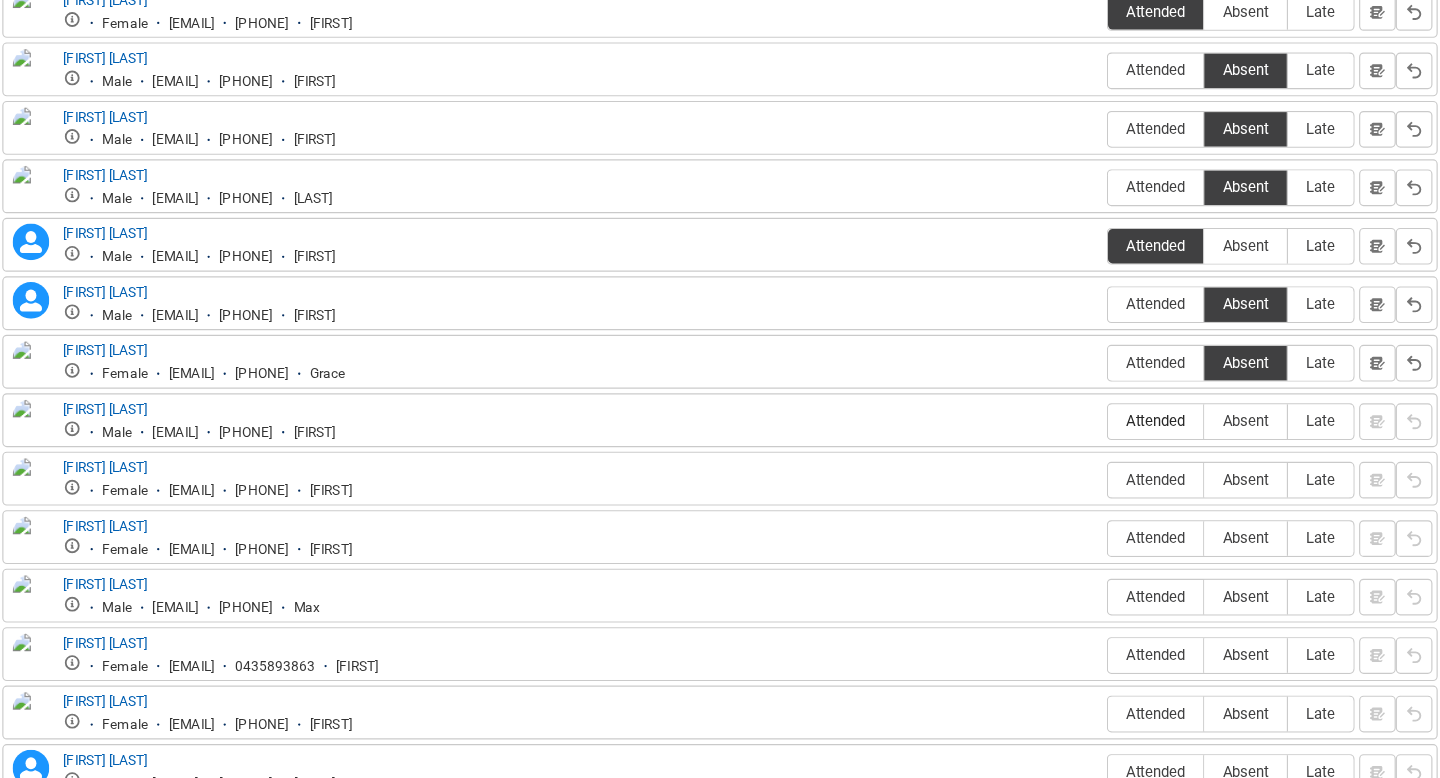 click on "Attended" at bounding box center [1099, 466] 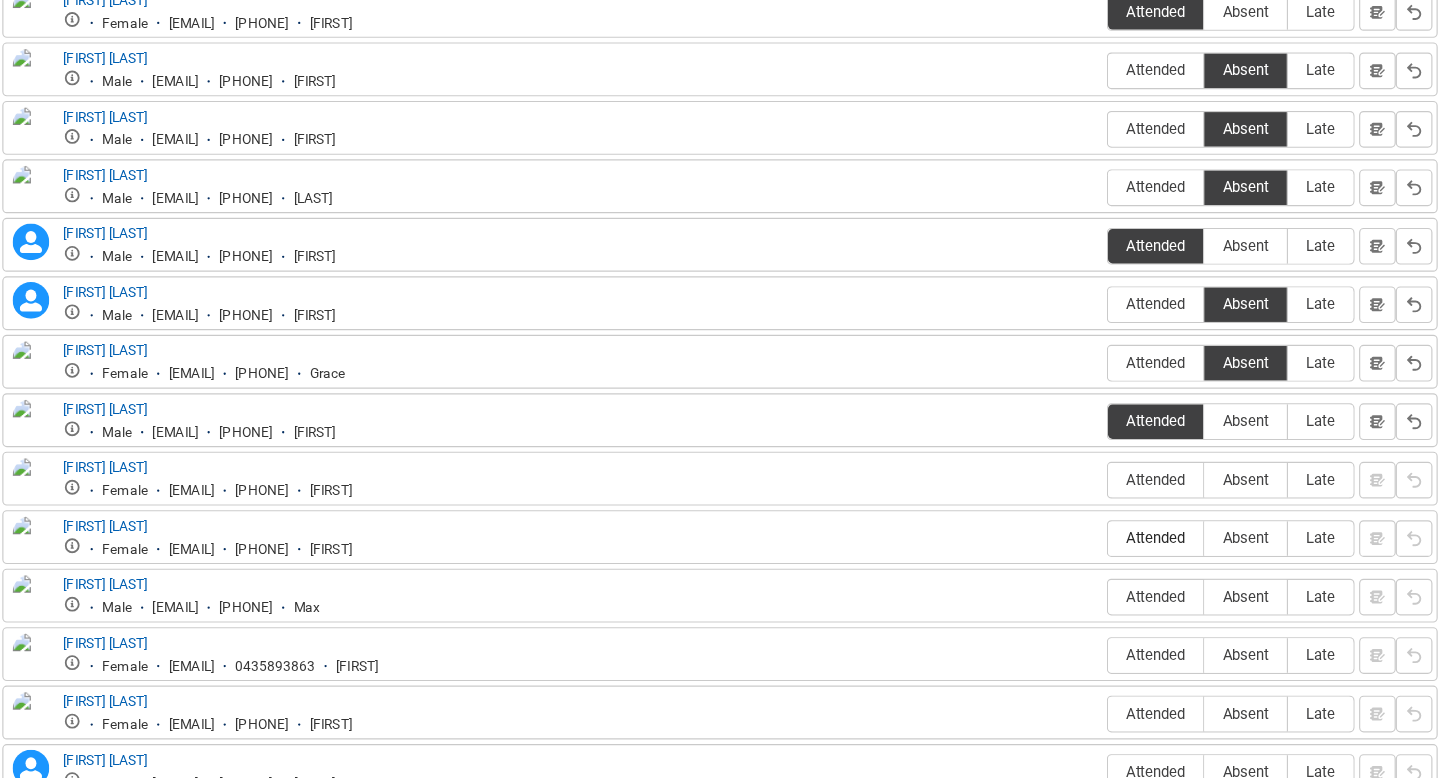 click on "Attended" at bounding box center [1099, 569] 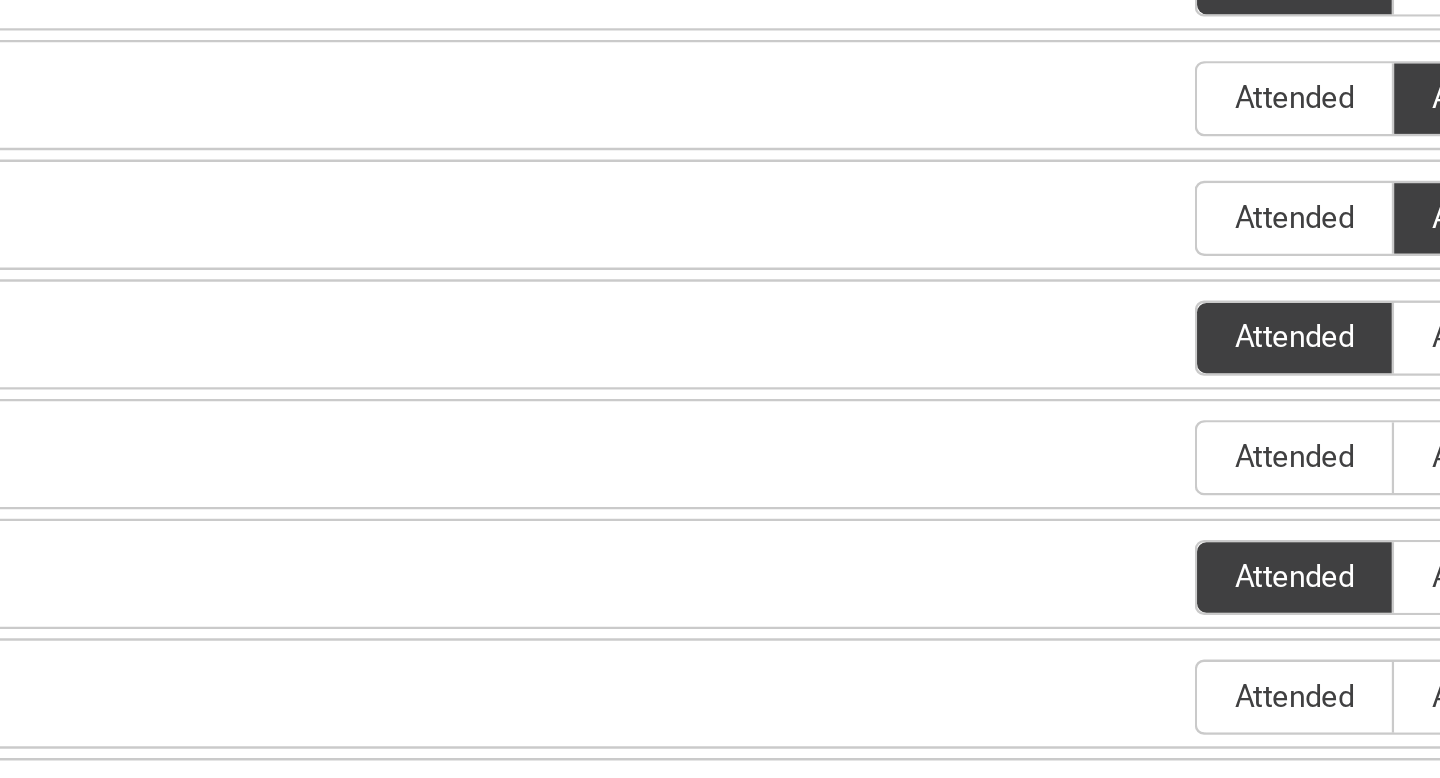 scroll, scrollTop: 1012, scrollLeft: 0, axis: vertical 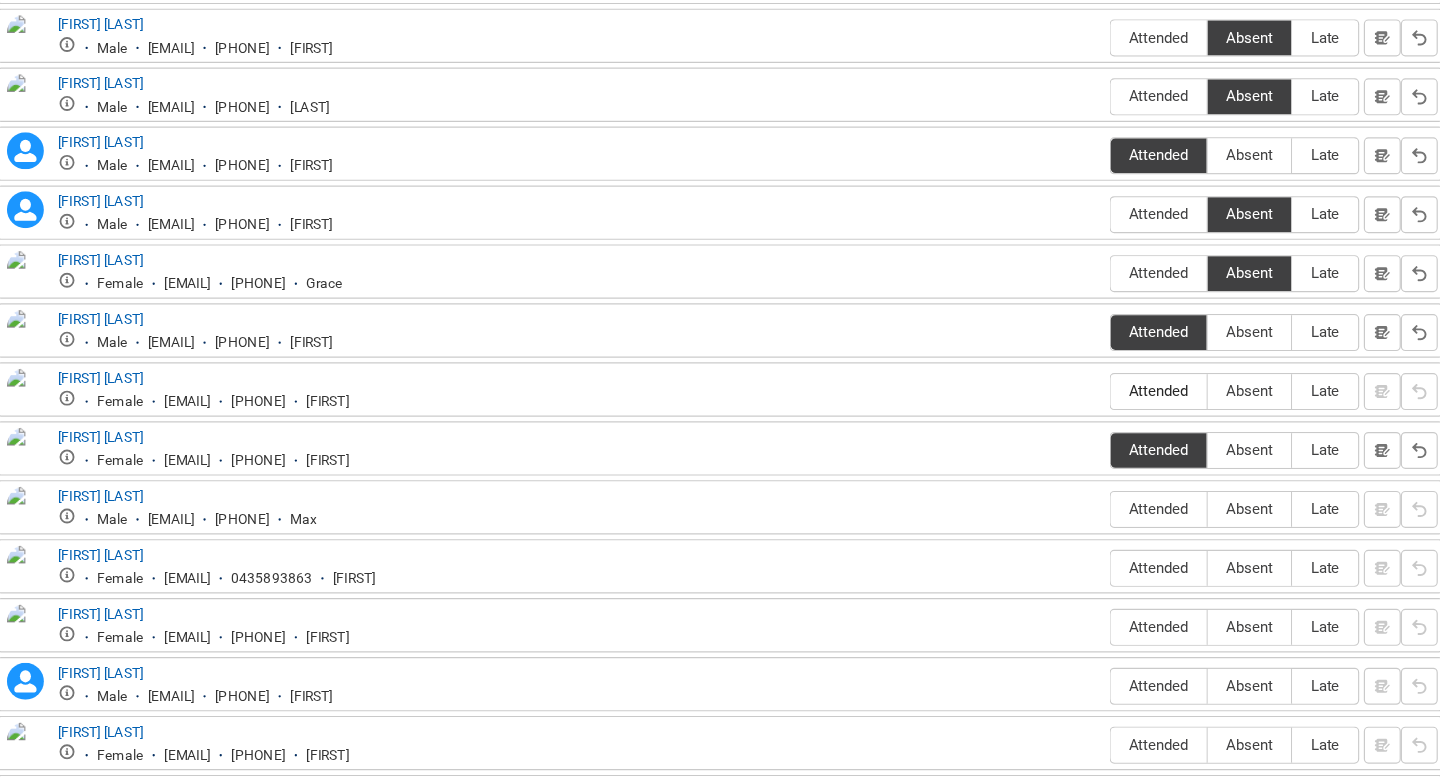 click on "Attended" at bounding box center (1099, 442) 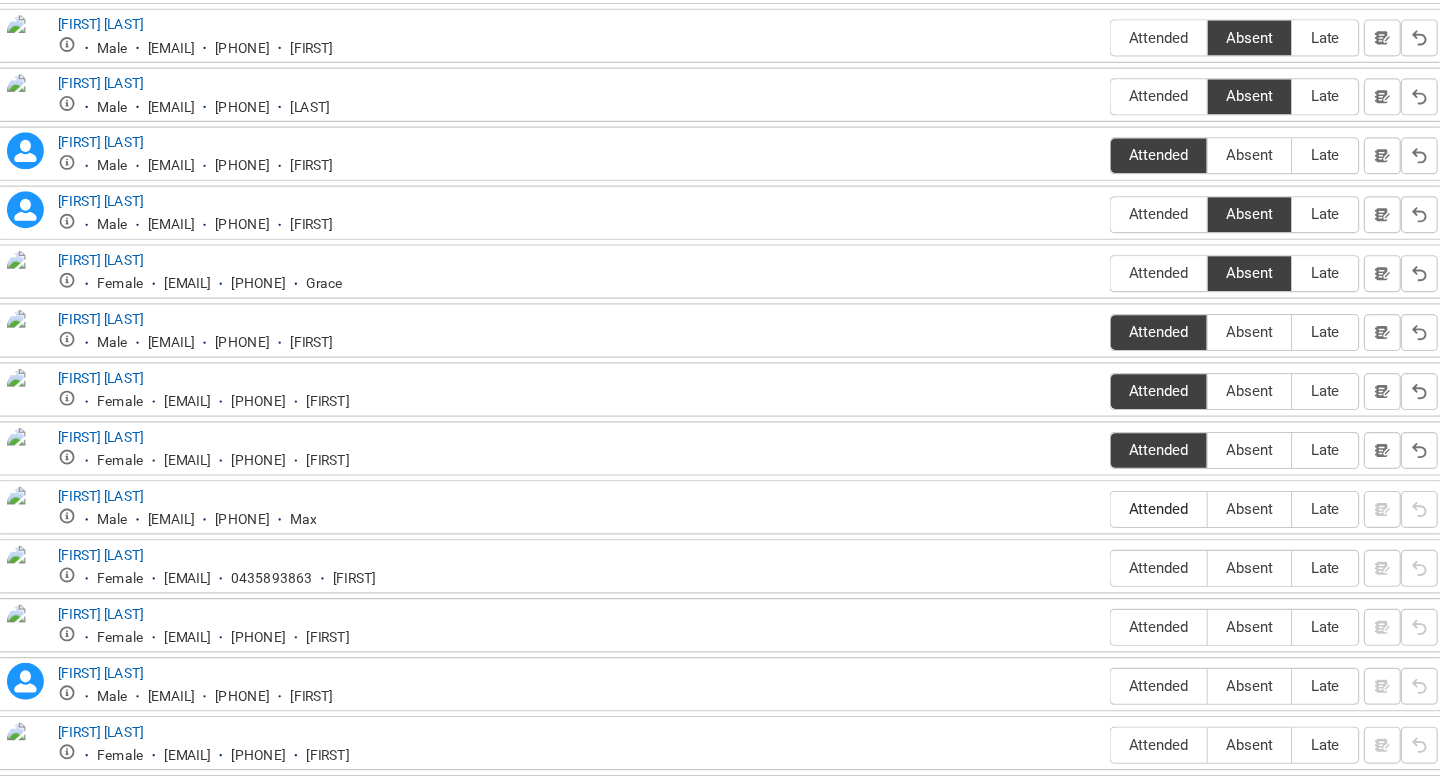 click on "Attended" at bounding box center [1099, 544] 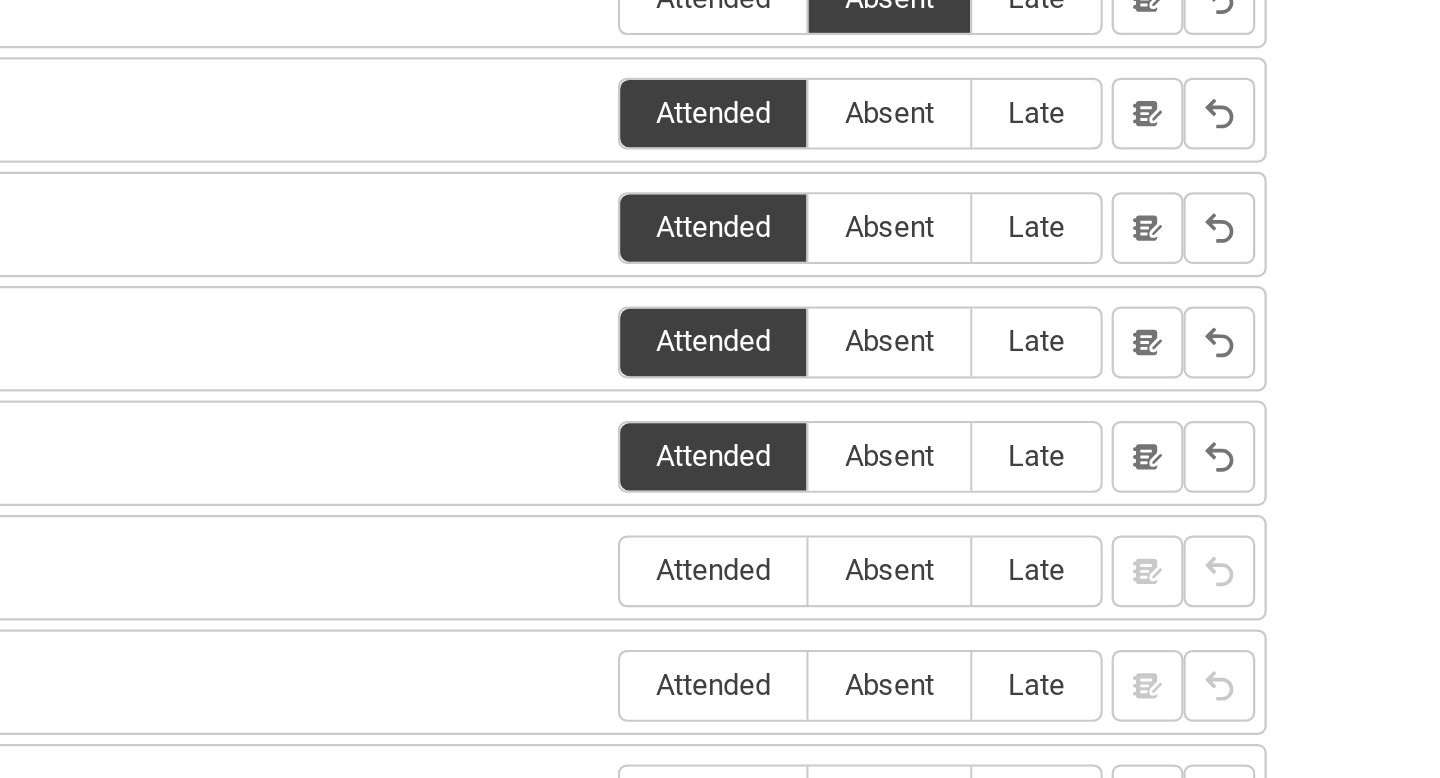 scroll, scrollTop: 1165, scrollLeft: 0, axis: vertical 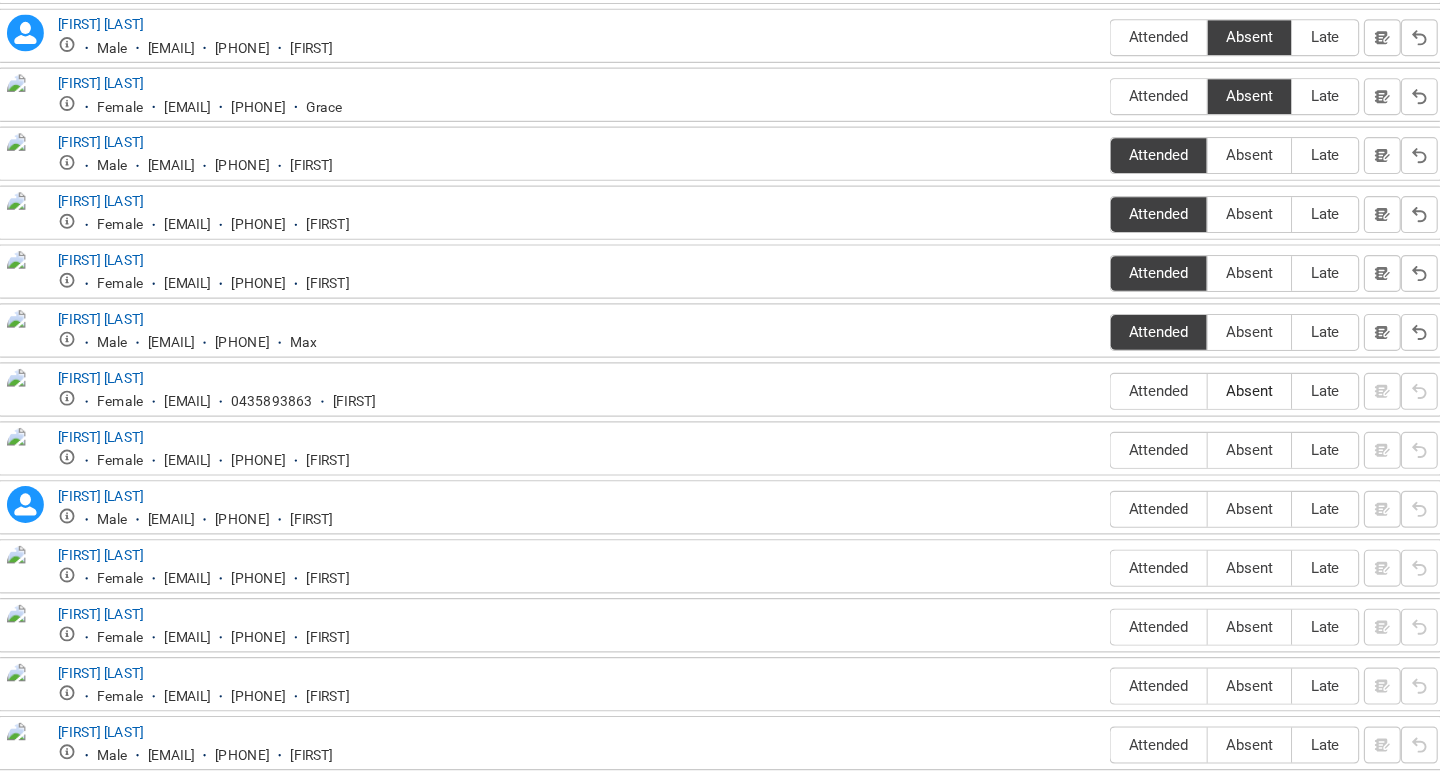 click on "Absent" at bounding box center [1178, 442] 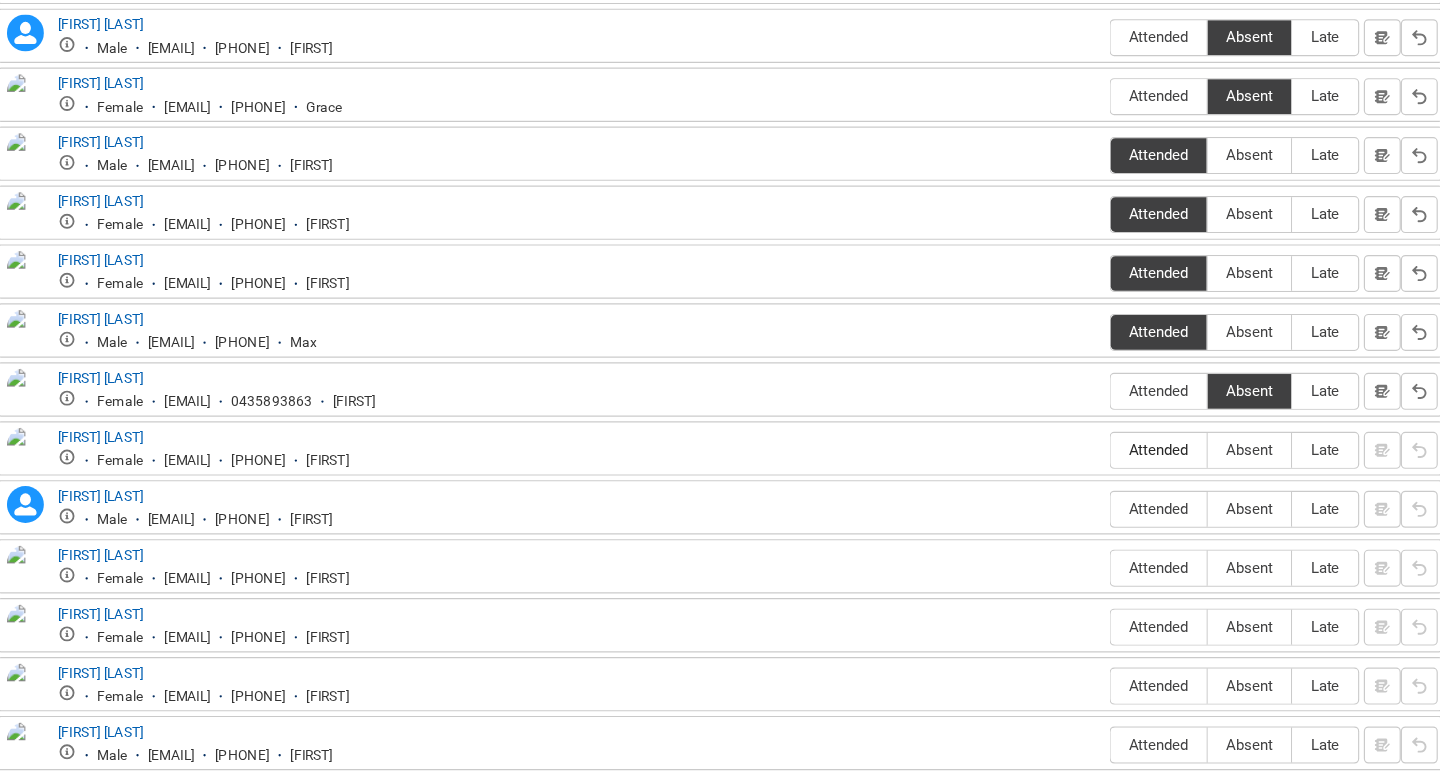 click on "Attended" at bounding box center [1099, 493] 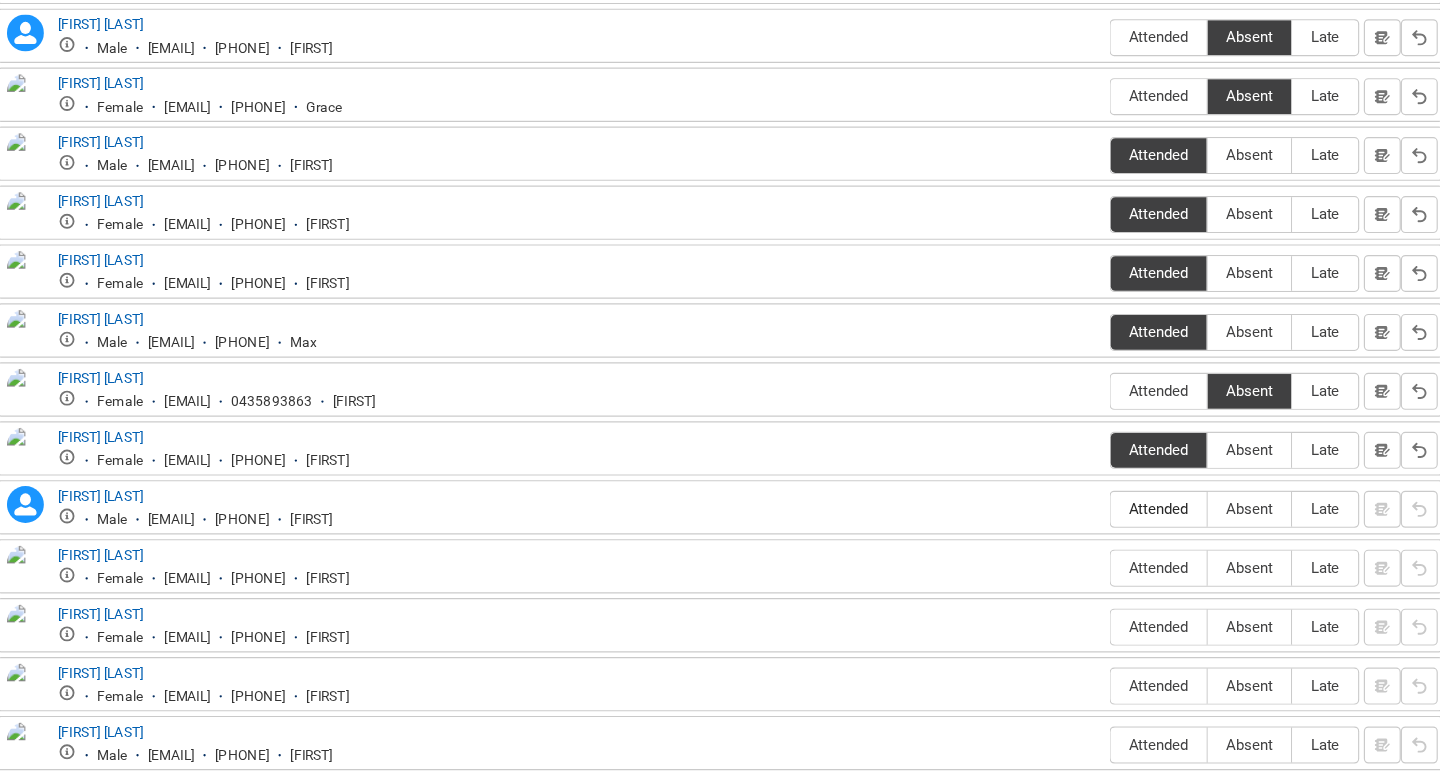 click on "Attended" at bounding box center [1099, 544] 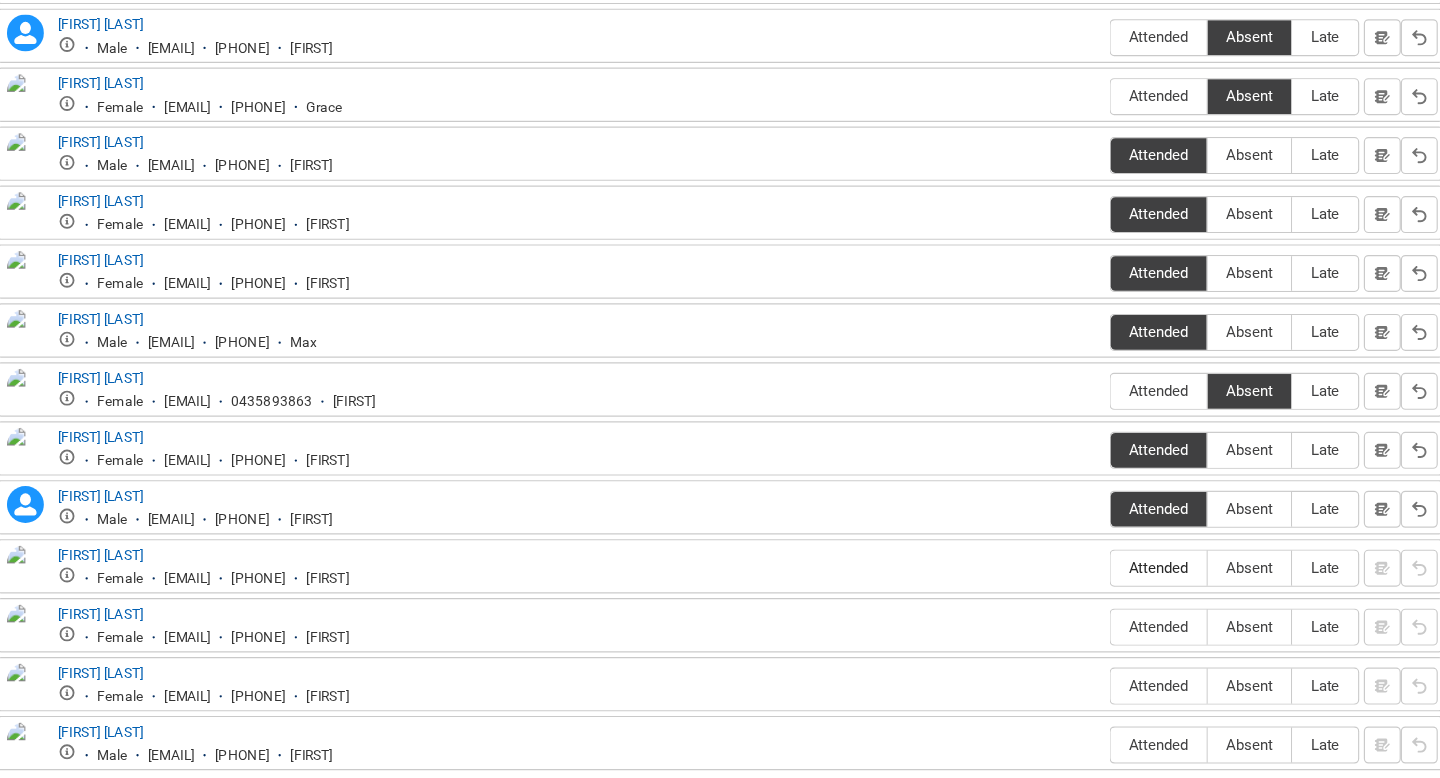 click on "Attended" at bounding box center [1099, 595] 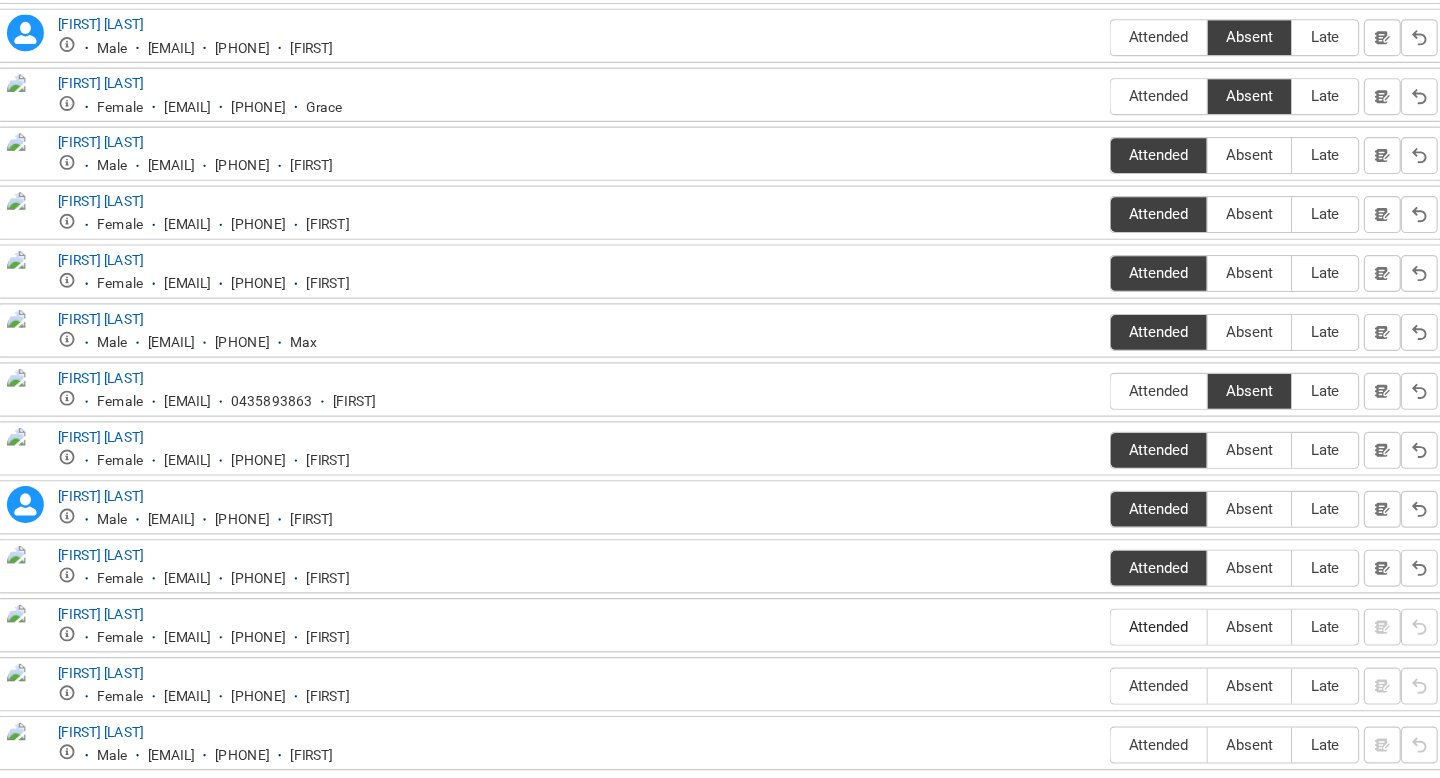 click on "Attended" at bounding box center (1099, 646) 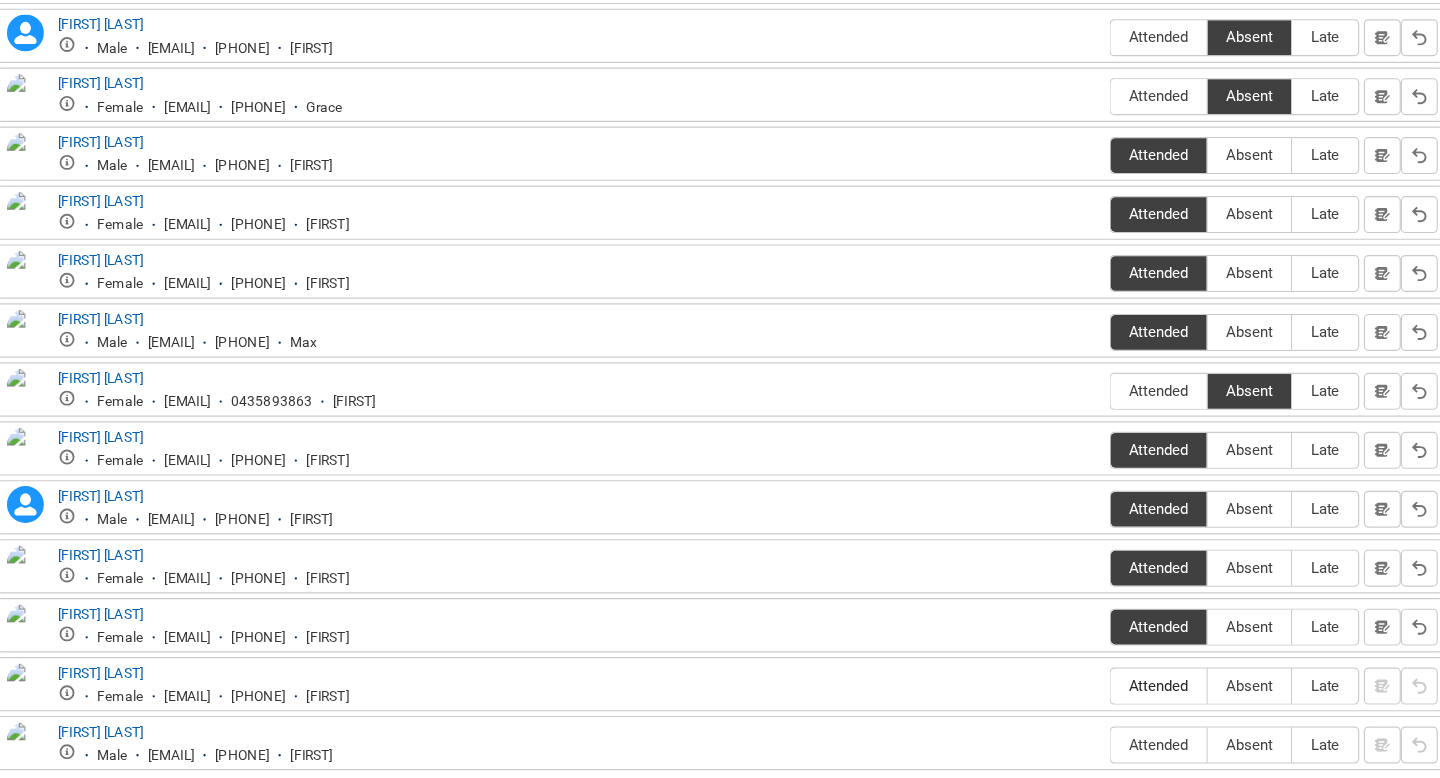 click on "Attended" at bounding box center [1099, 697] 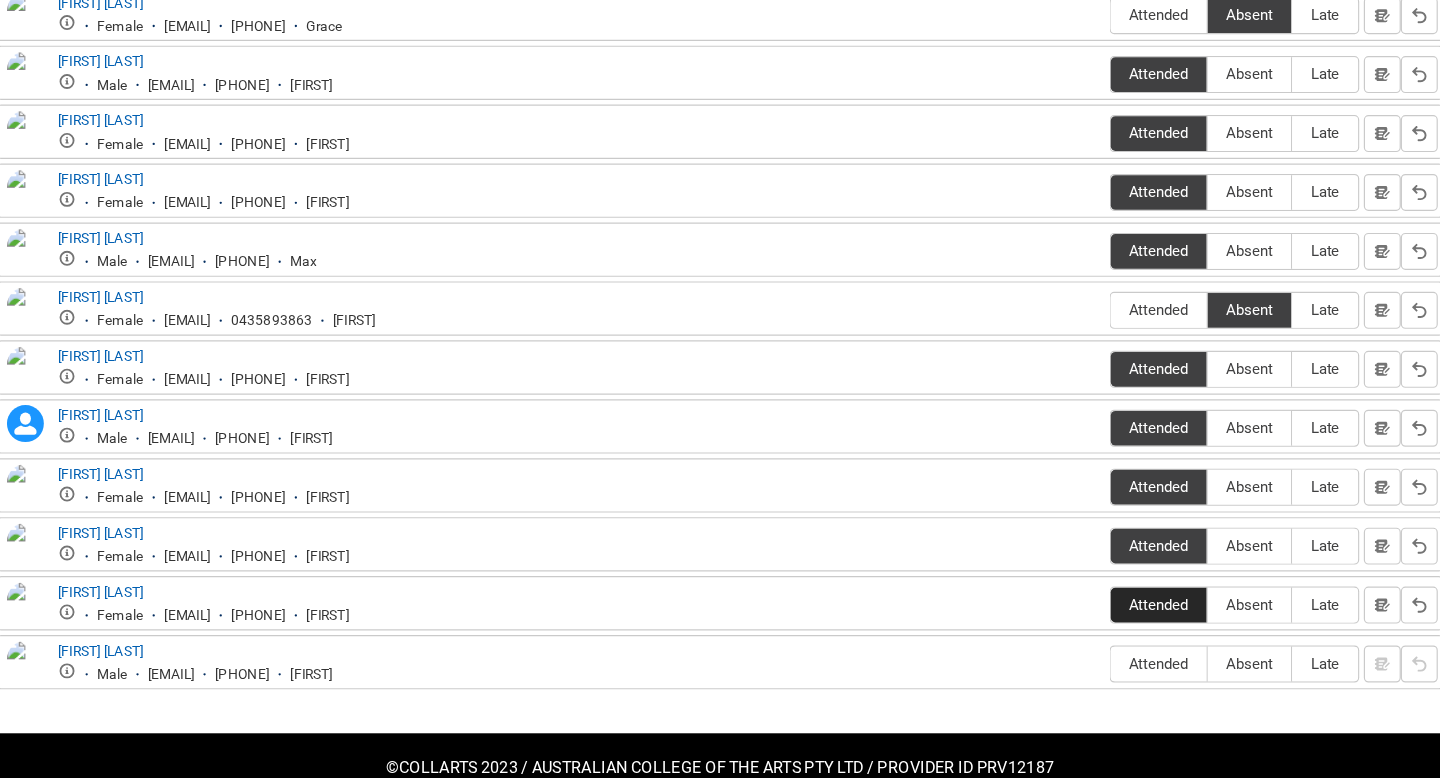 scroll, scrollTop: 1278, scrollLeft: 0, axis: vertical 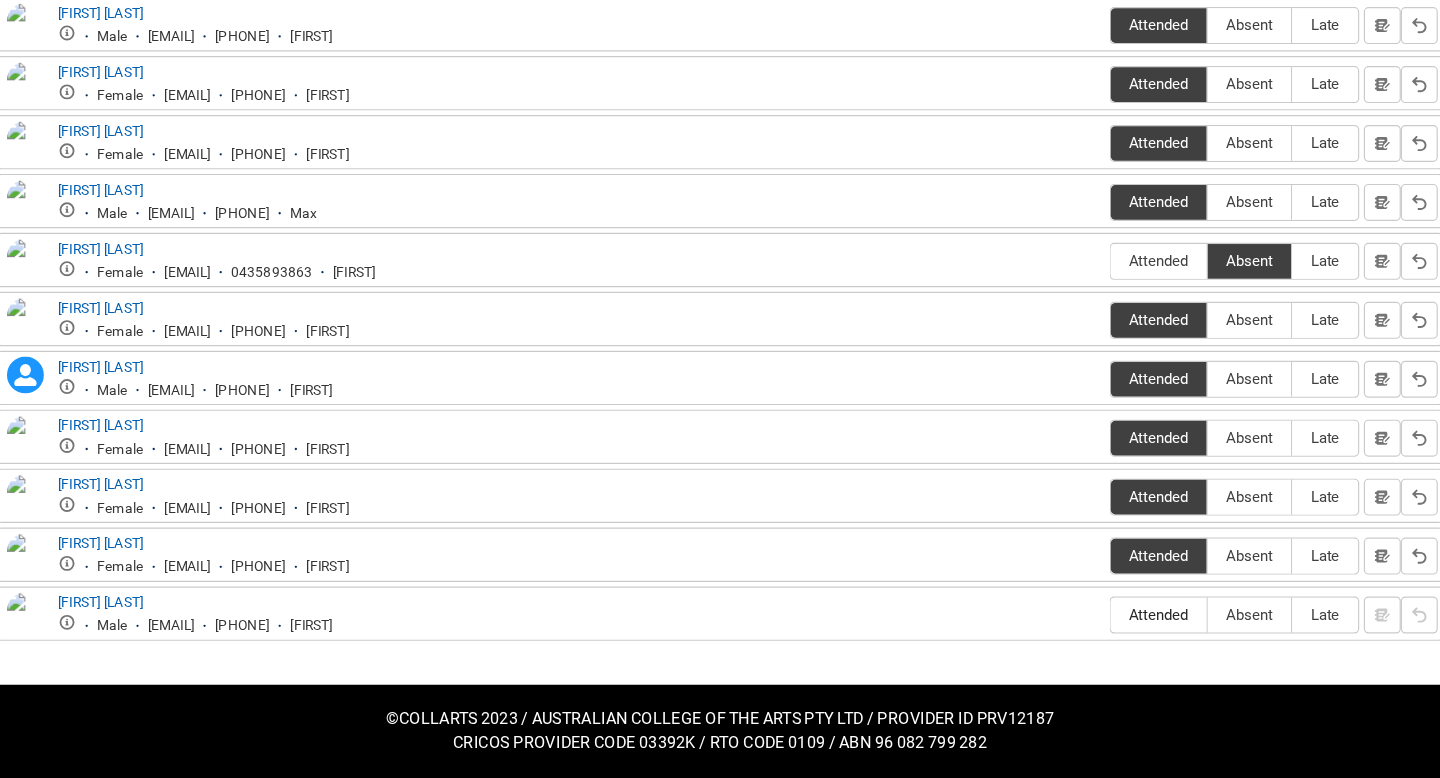 click on "Attended" at bounding box center [1099, 636] 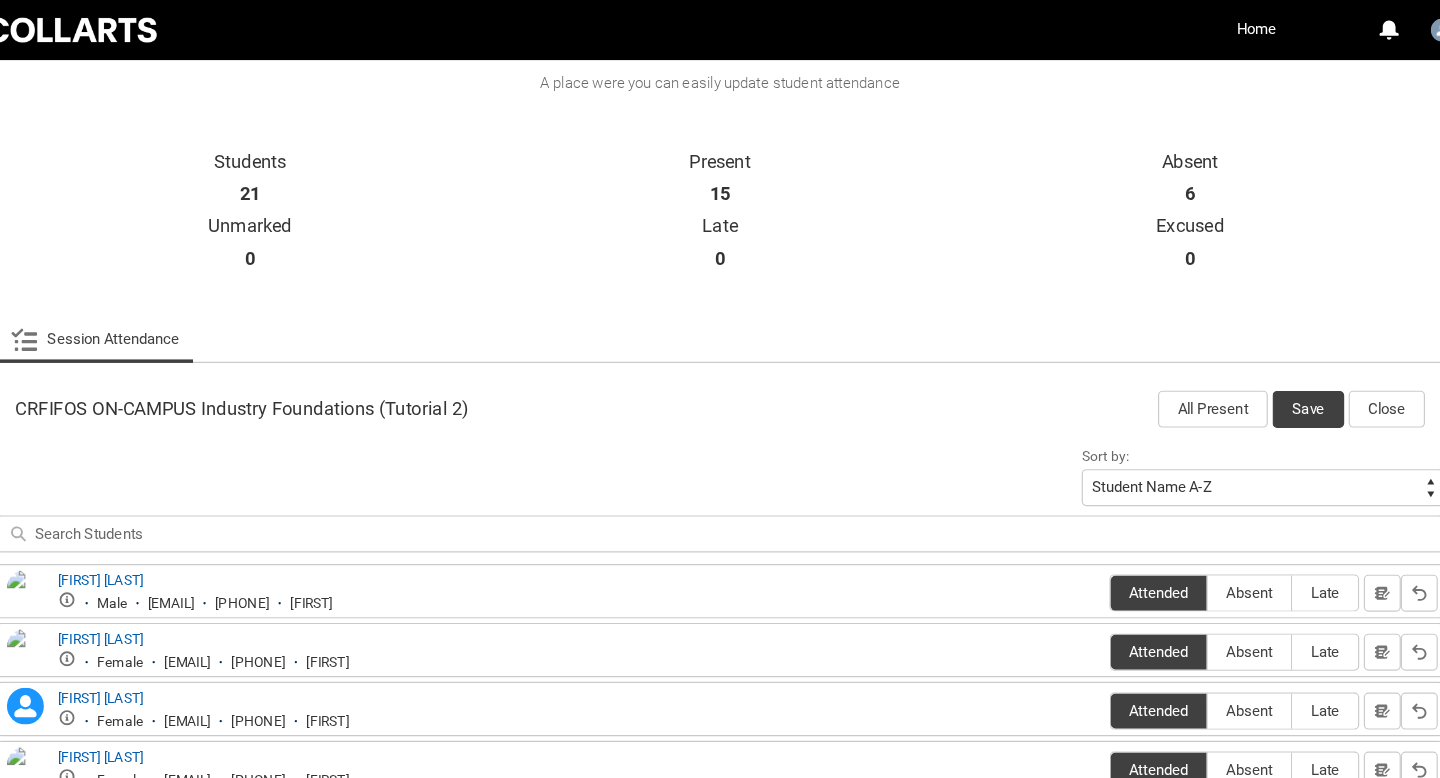 scroll, scrollTop: 378, scrollLeft: 0, axis: vertical 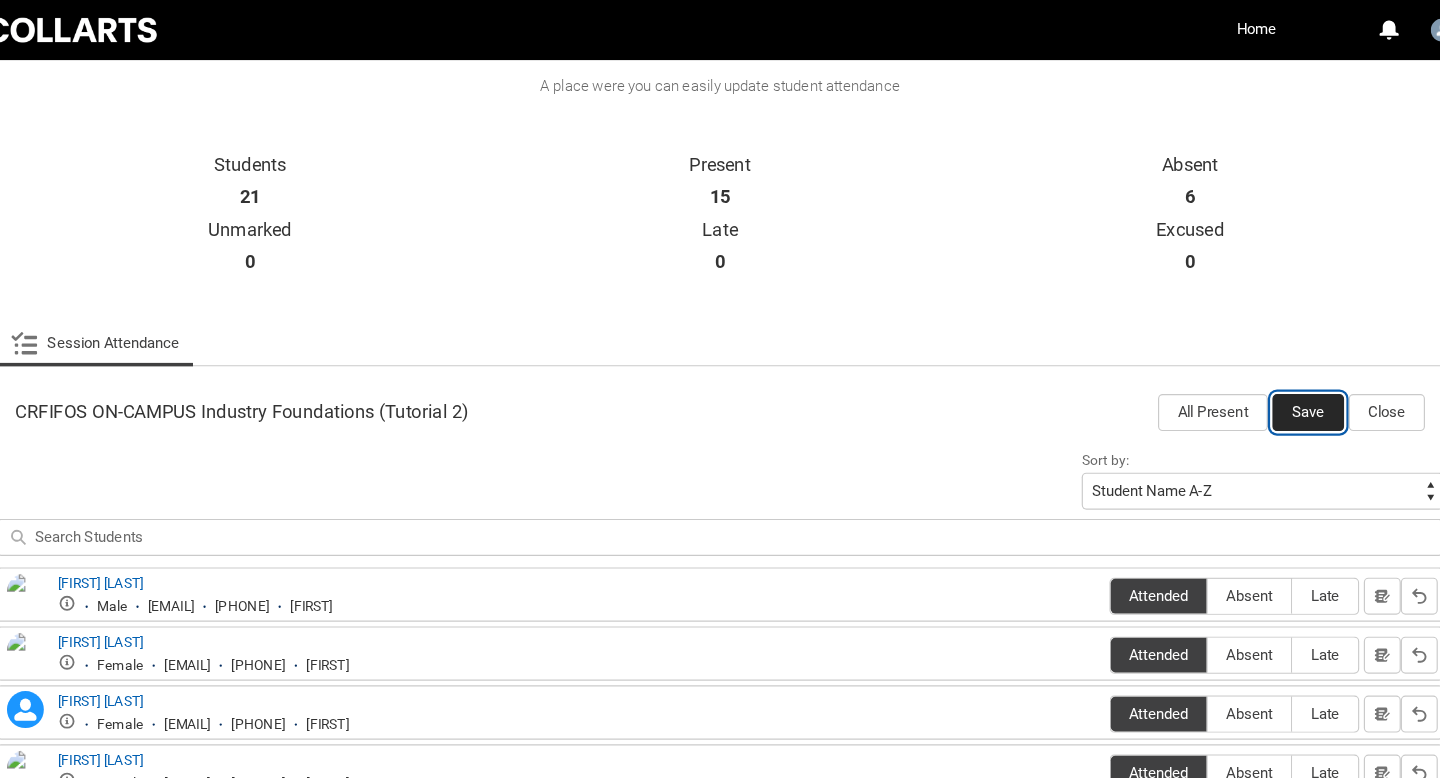 click on "Save" at bounding box center [1229, 357] 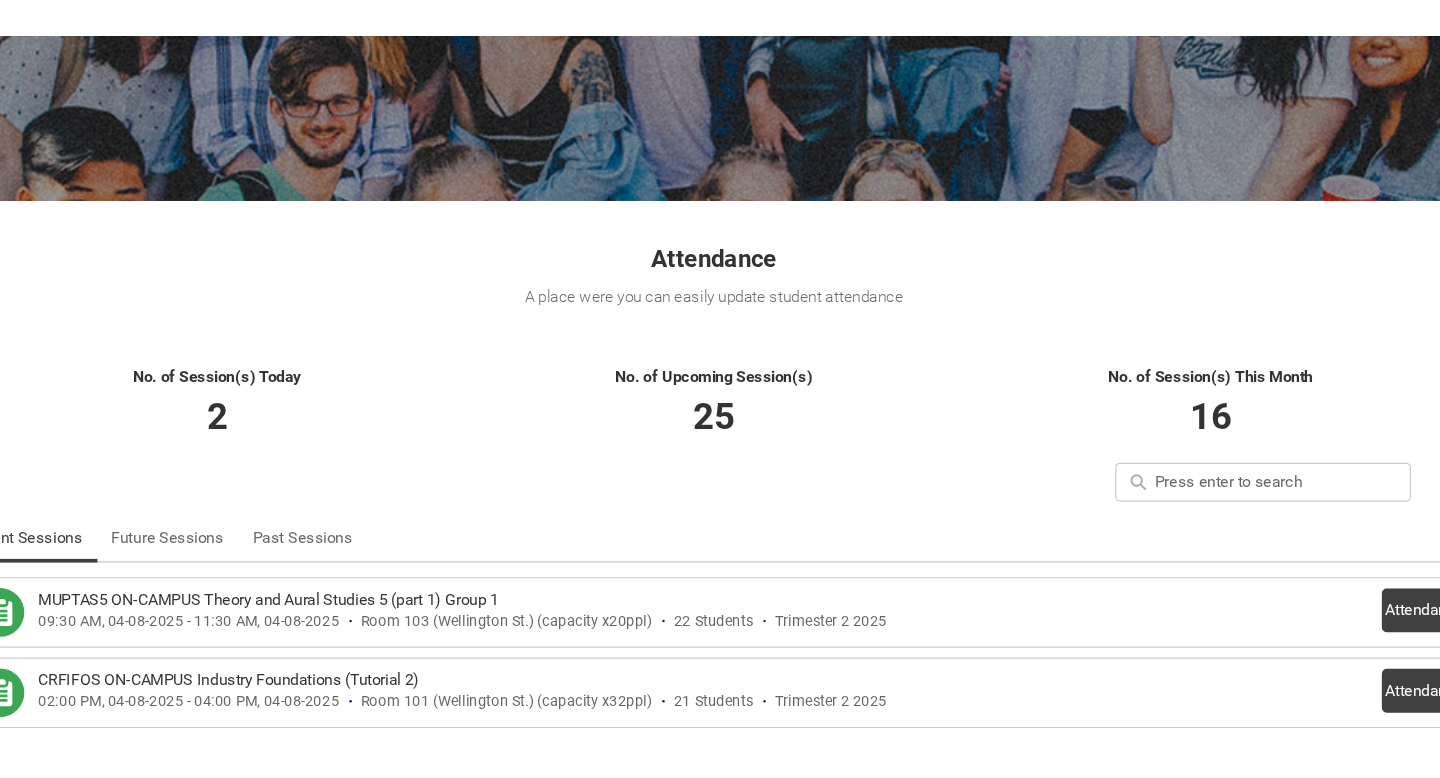 scroll, scrollTop: 134, scrollLeft: 0, axis: vertical 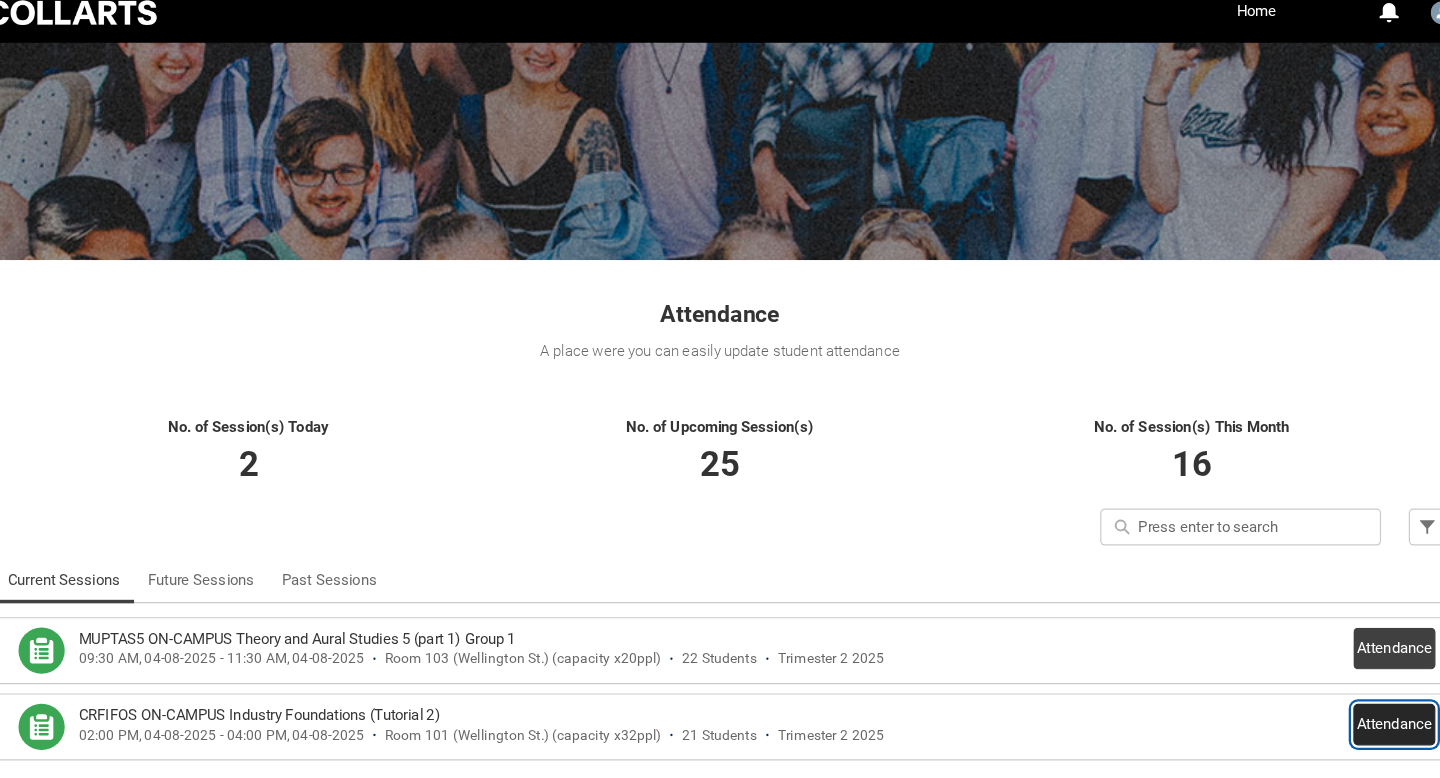 click on "Attendance" at bounding box center [1303, 642] 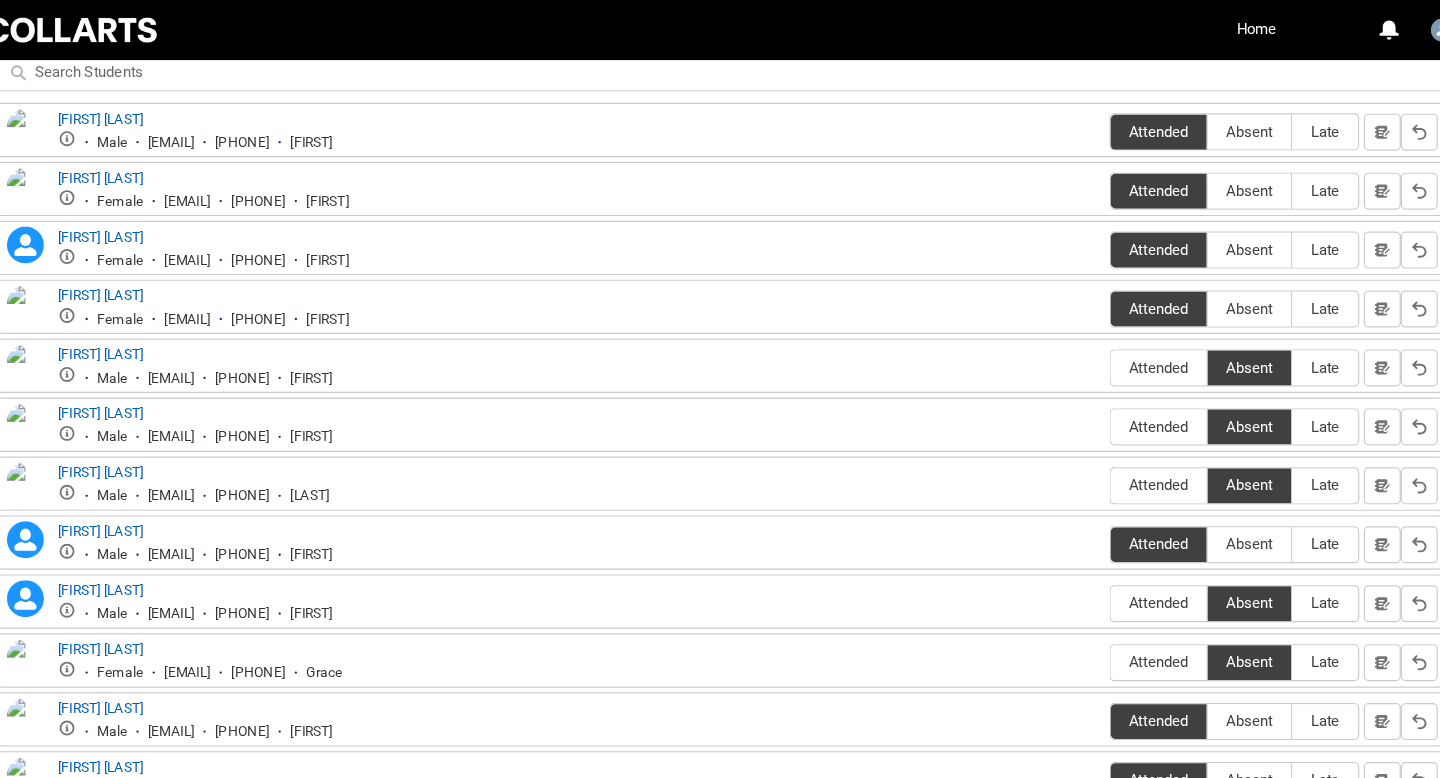scroll, scrollTop: 763, scrollLeft: 0, axis: vertical 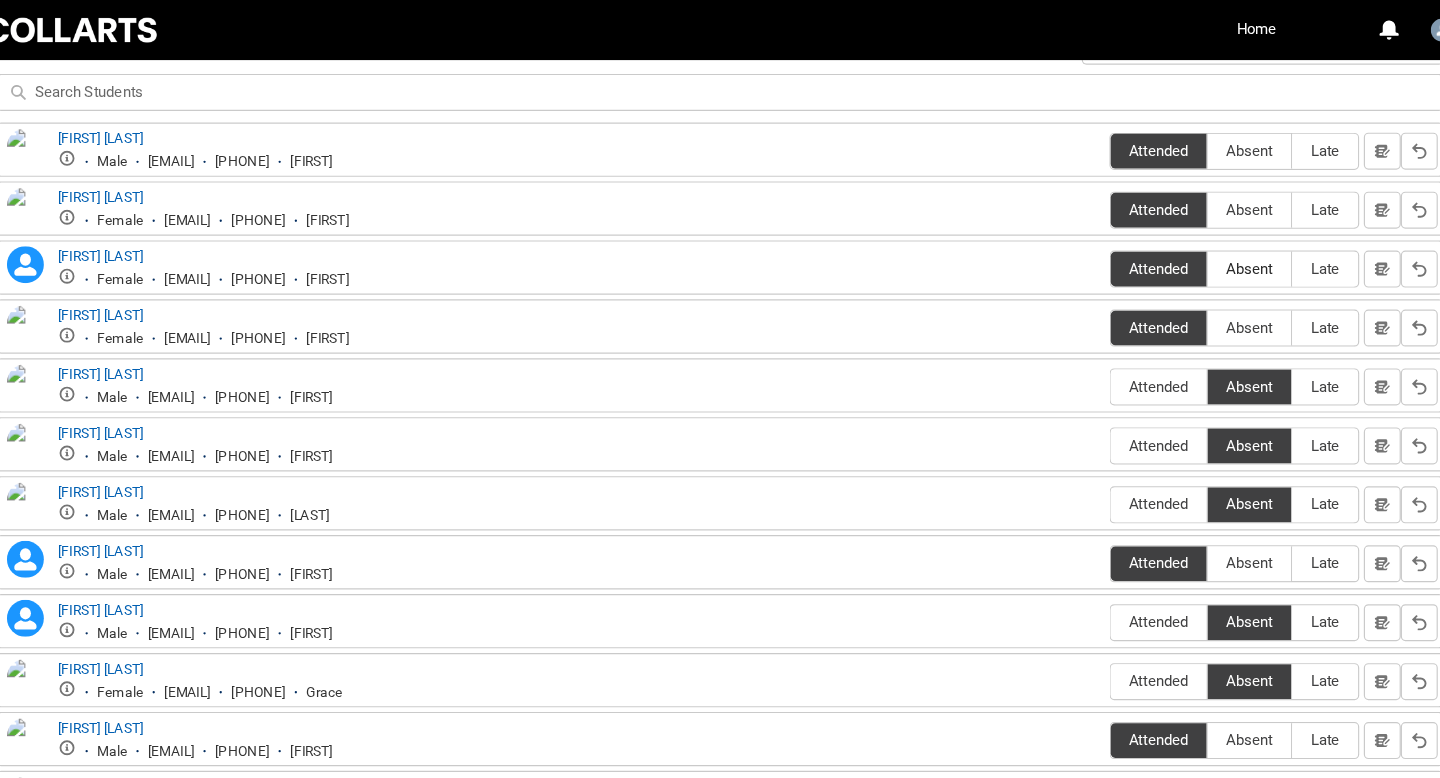 click on "Absent" at bounding box center [1178, 232] 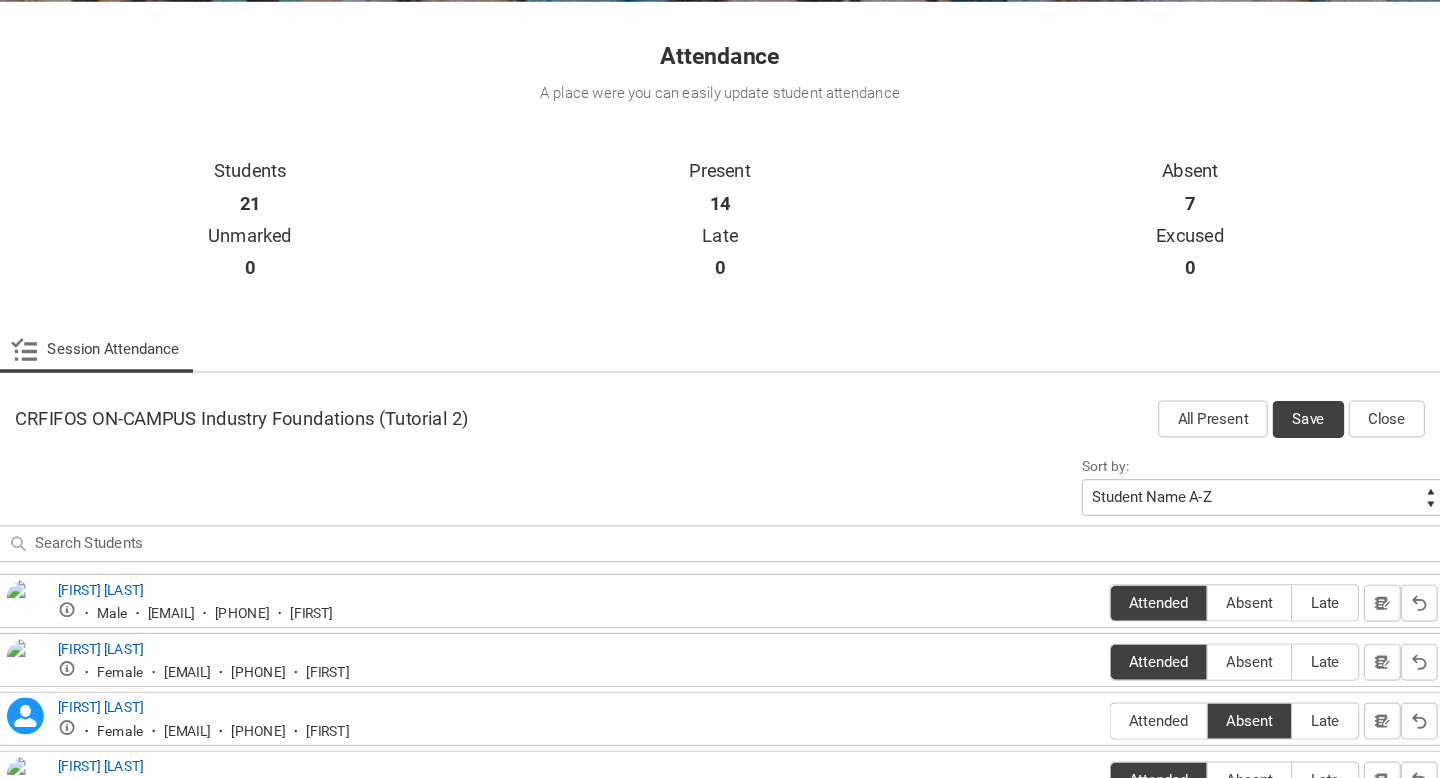 scroll, scrollTop: 279, scrollLeft: 0, axis: vertical 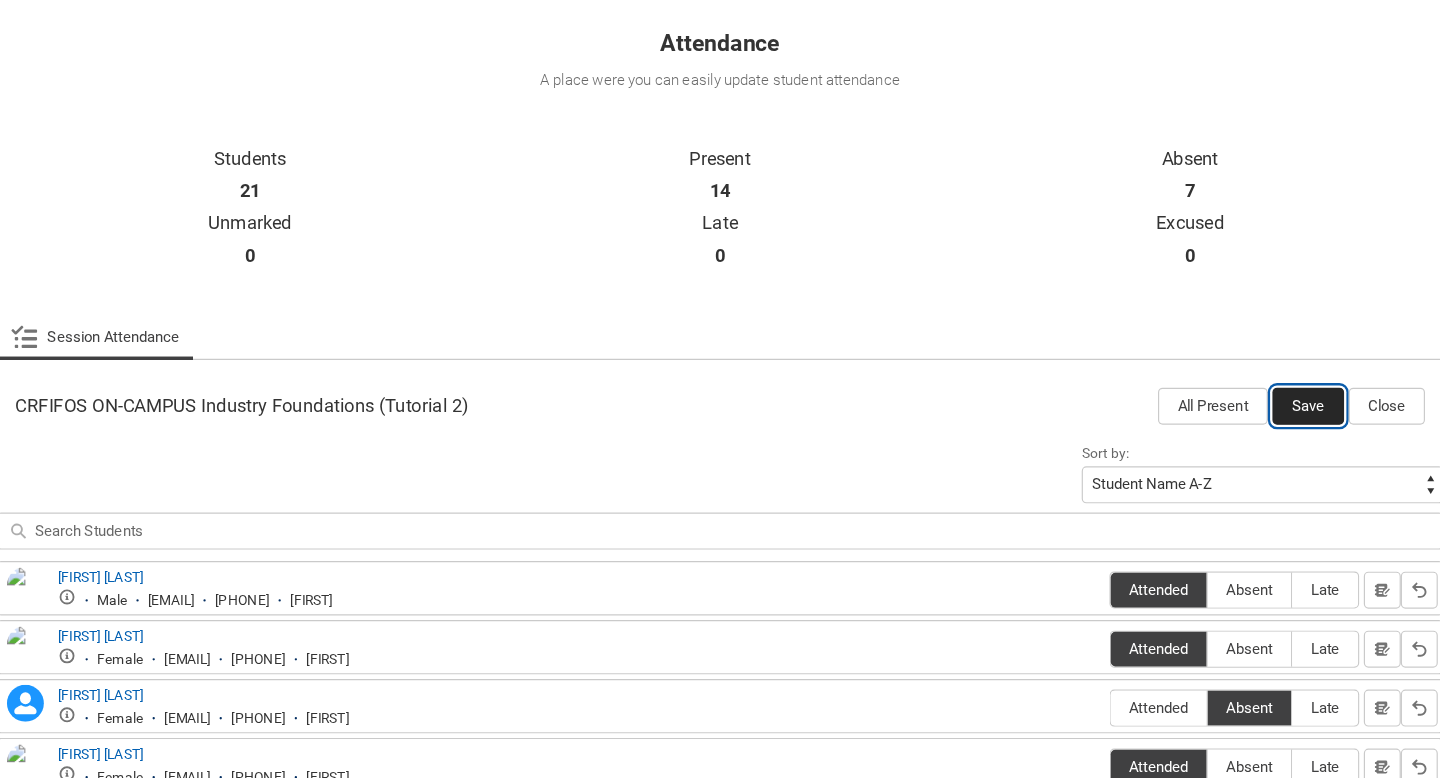 click on "Save" at bounding box center (1229, 456) 